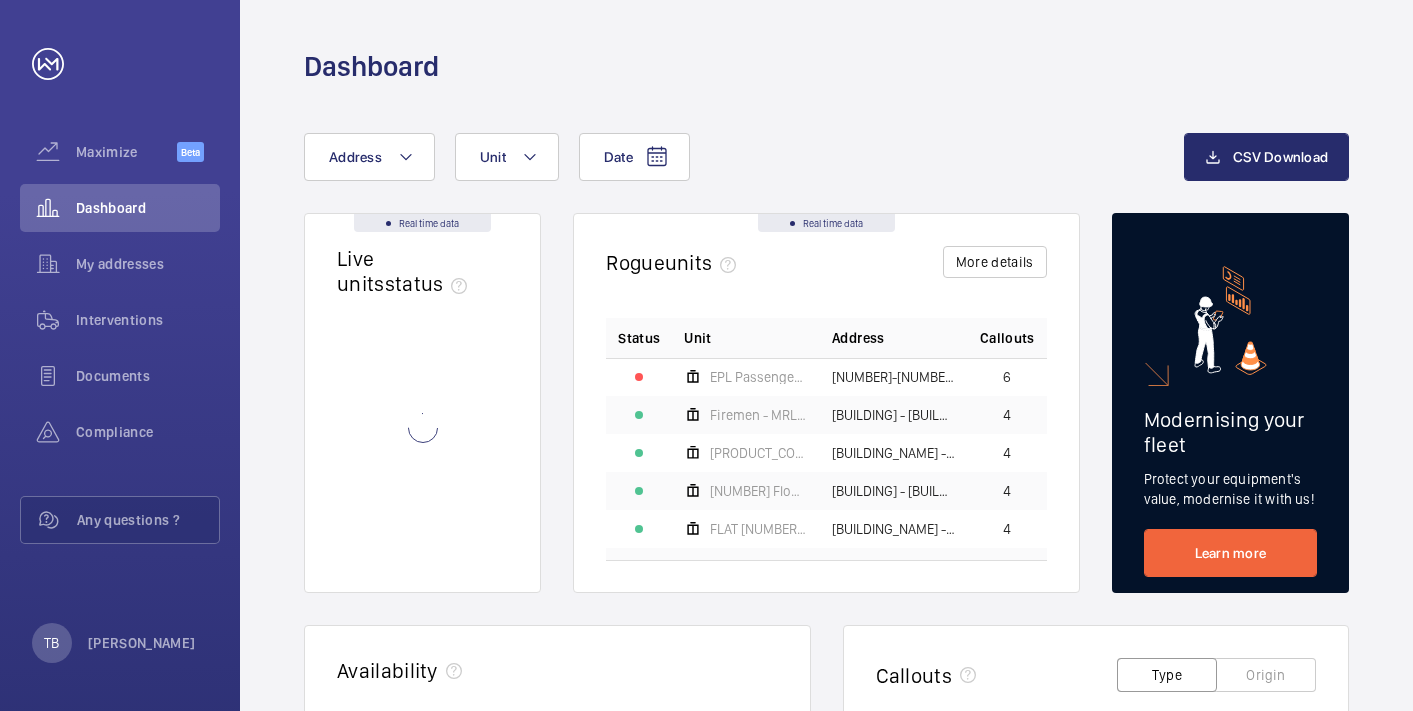 scroll, scrollTop: 0, scrollLeft: 0, axis: both 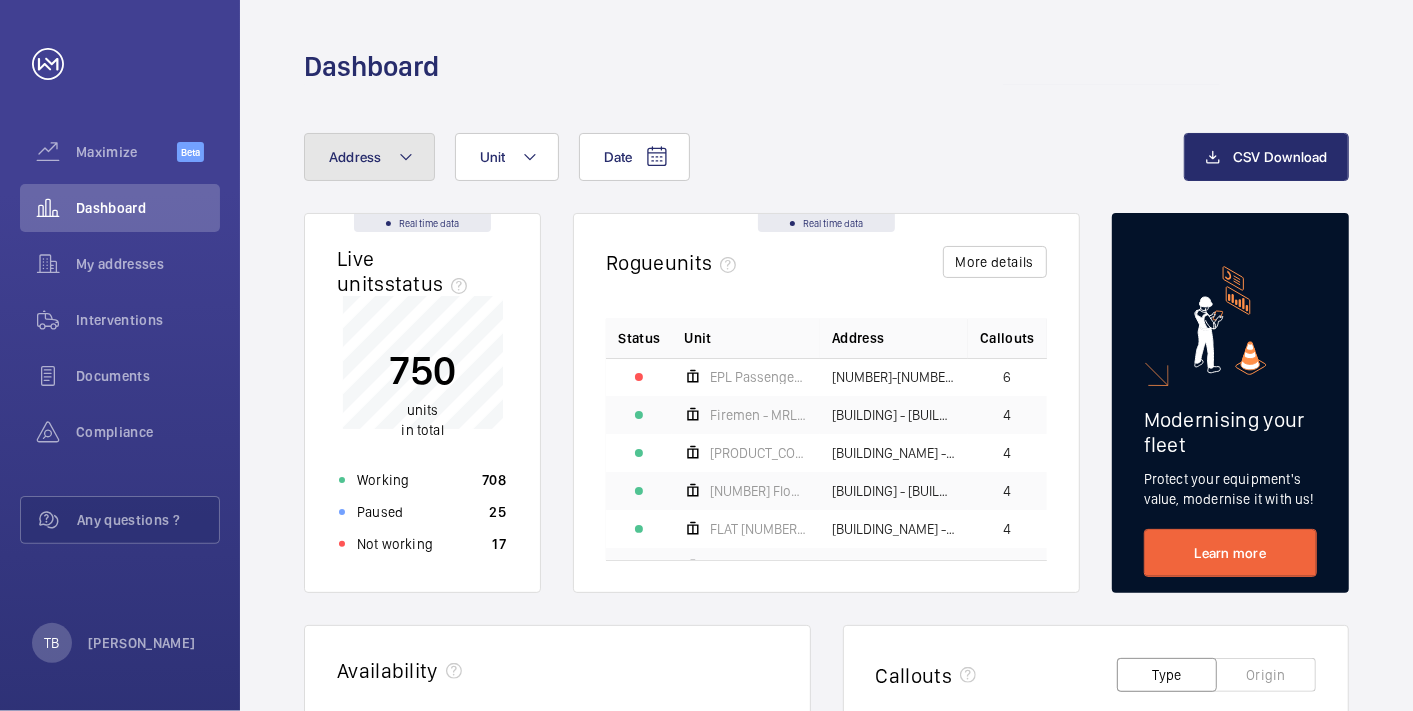 click on "Address" 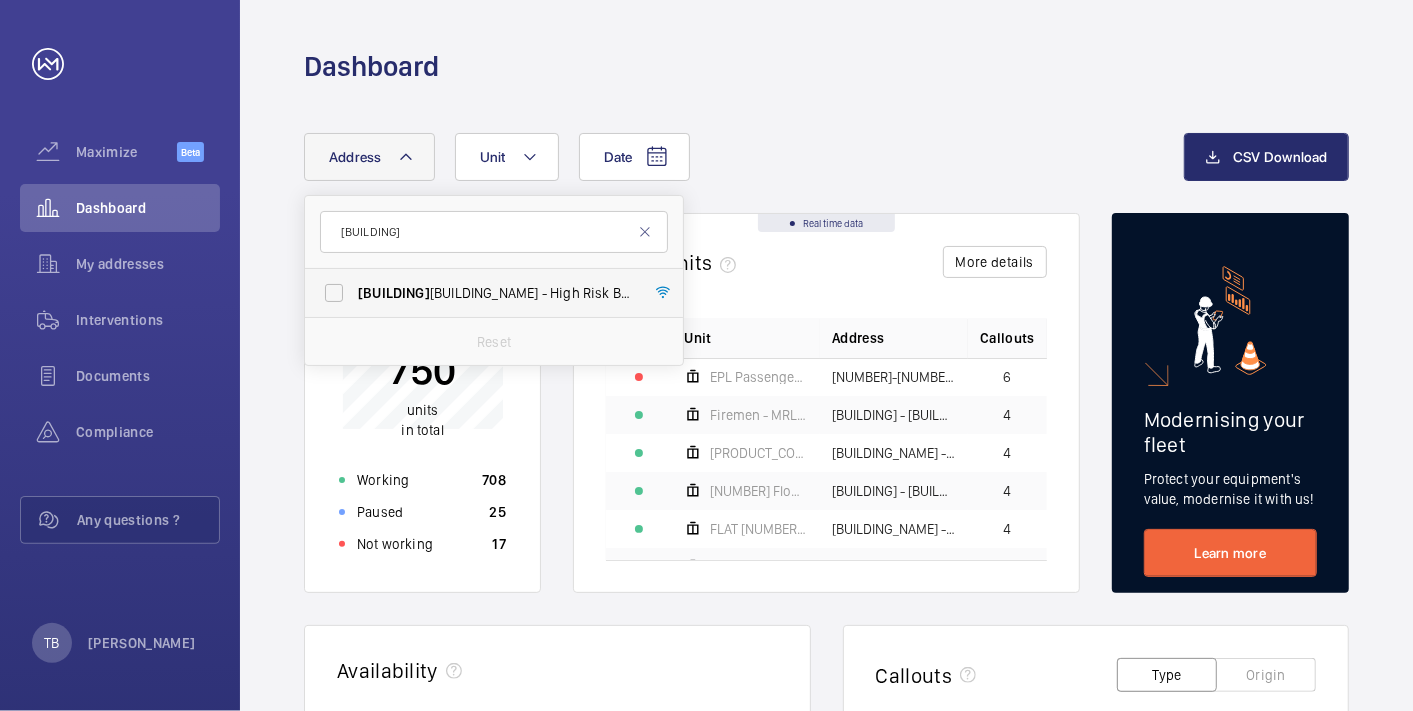 type on "[BUILDING]" 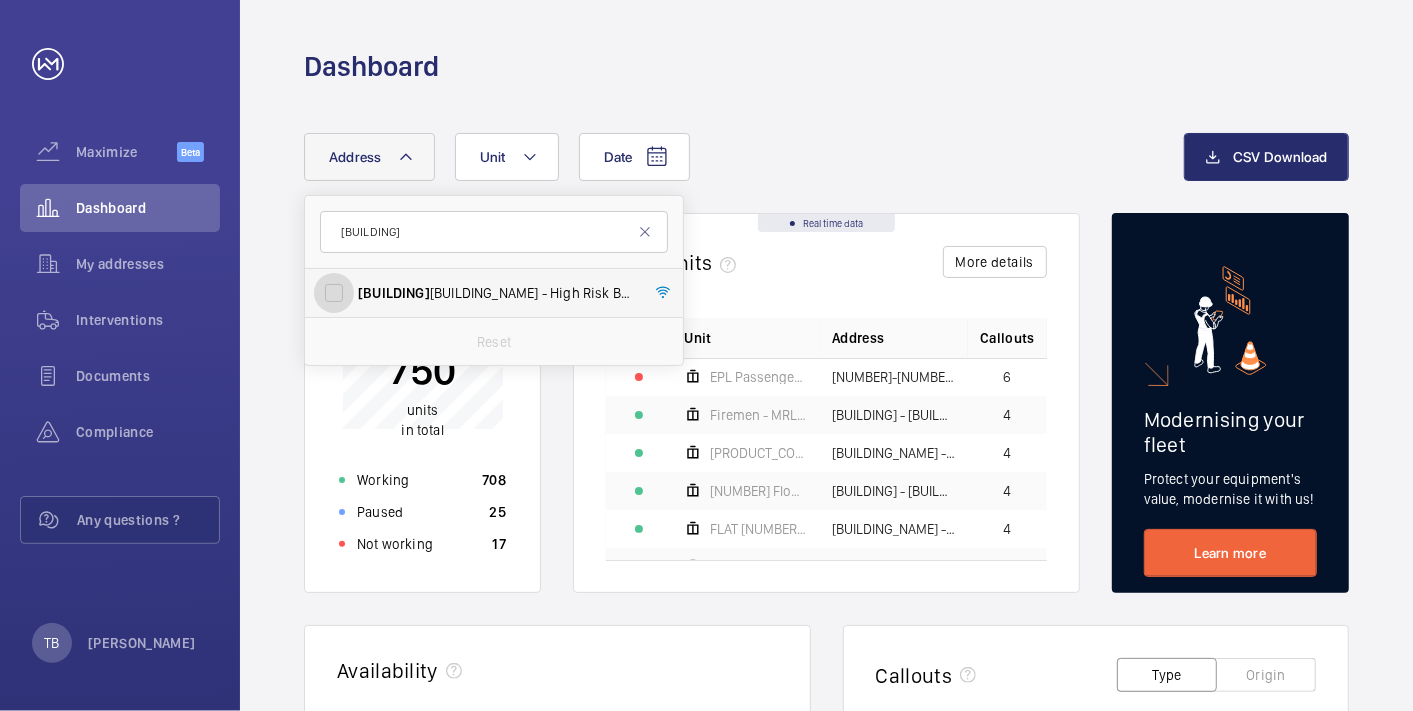 click on "[BUILDING_NAME] - High Risk Building - [BUILDING_NAME], [CITY] [POSTCODE]" at bounding box center (334, 293) 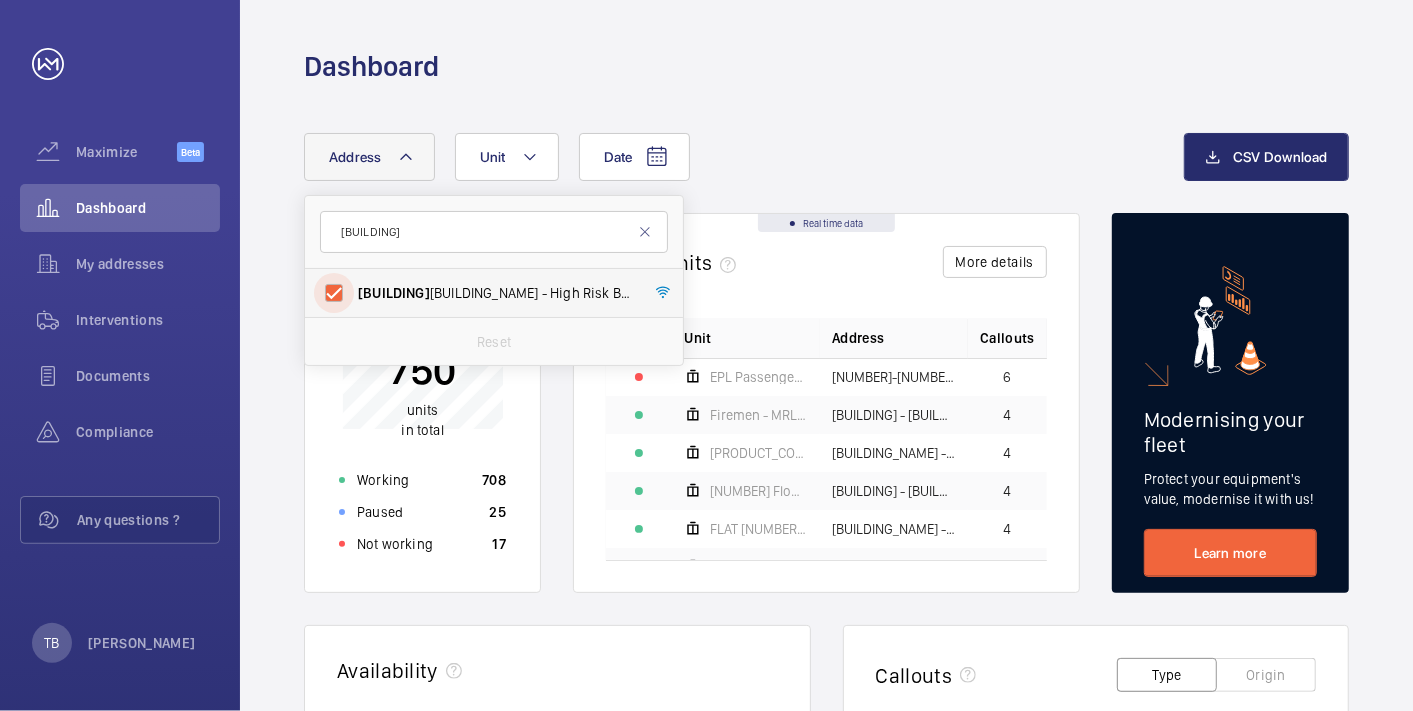checkbox on "true" 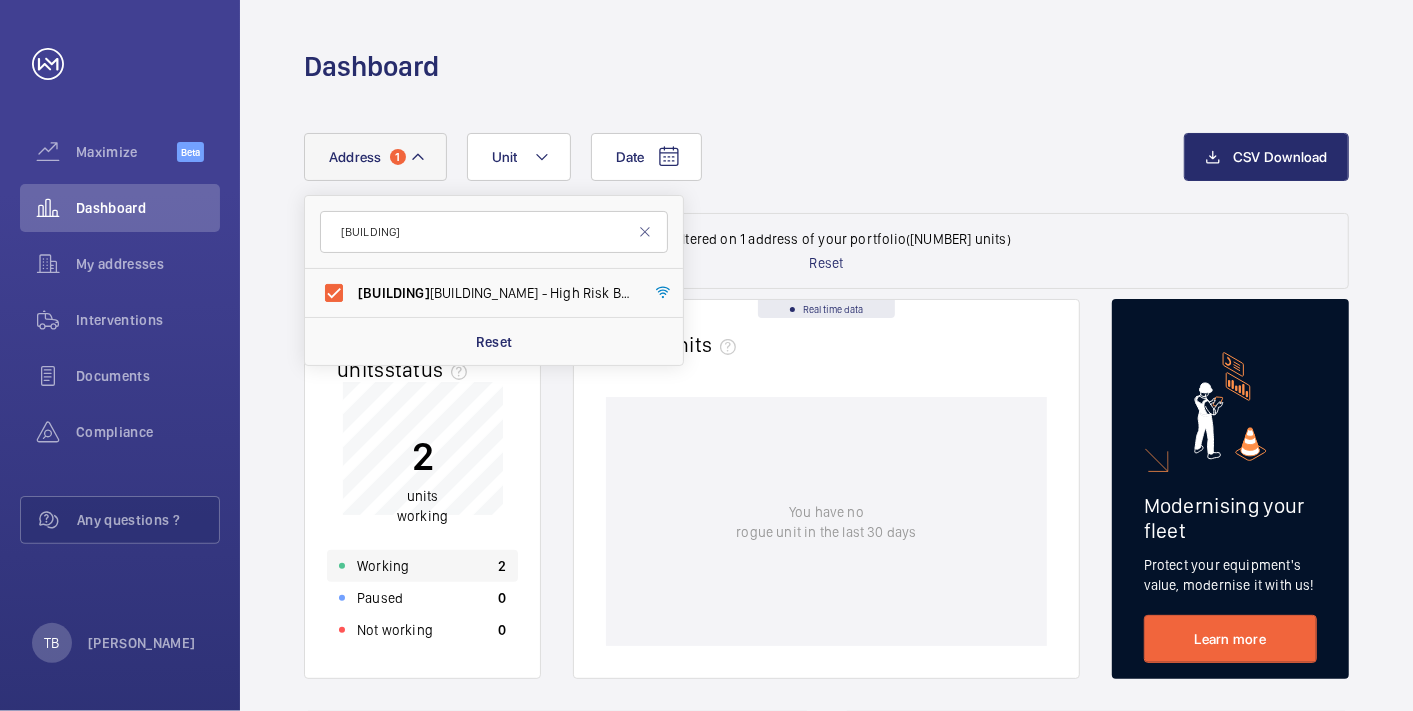 click on "Working 2" 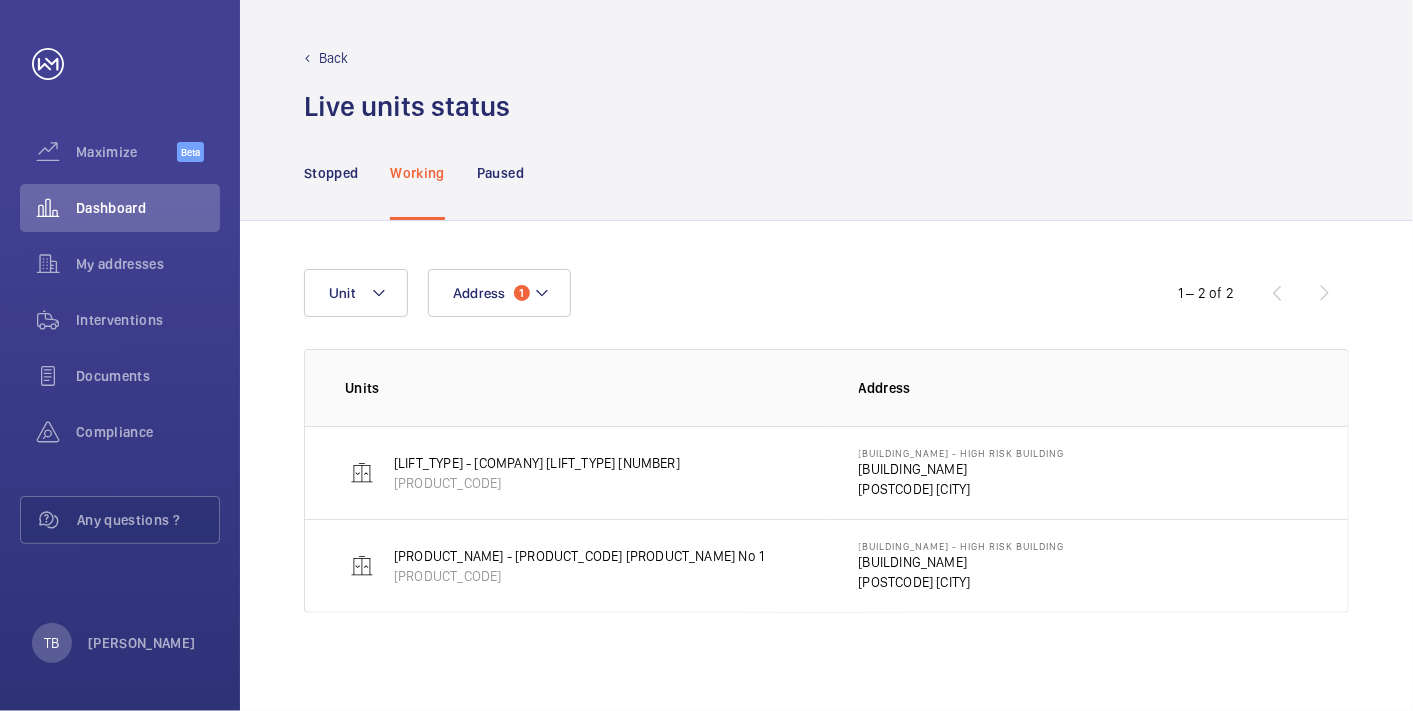 click on "[BUILDING_NAME]" 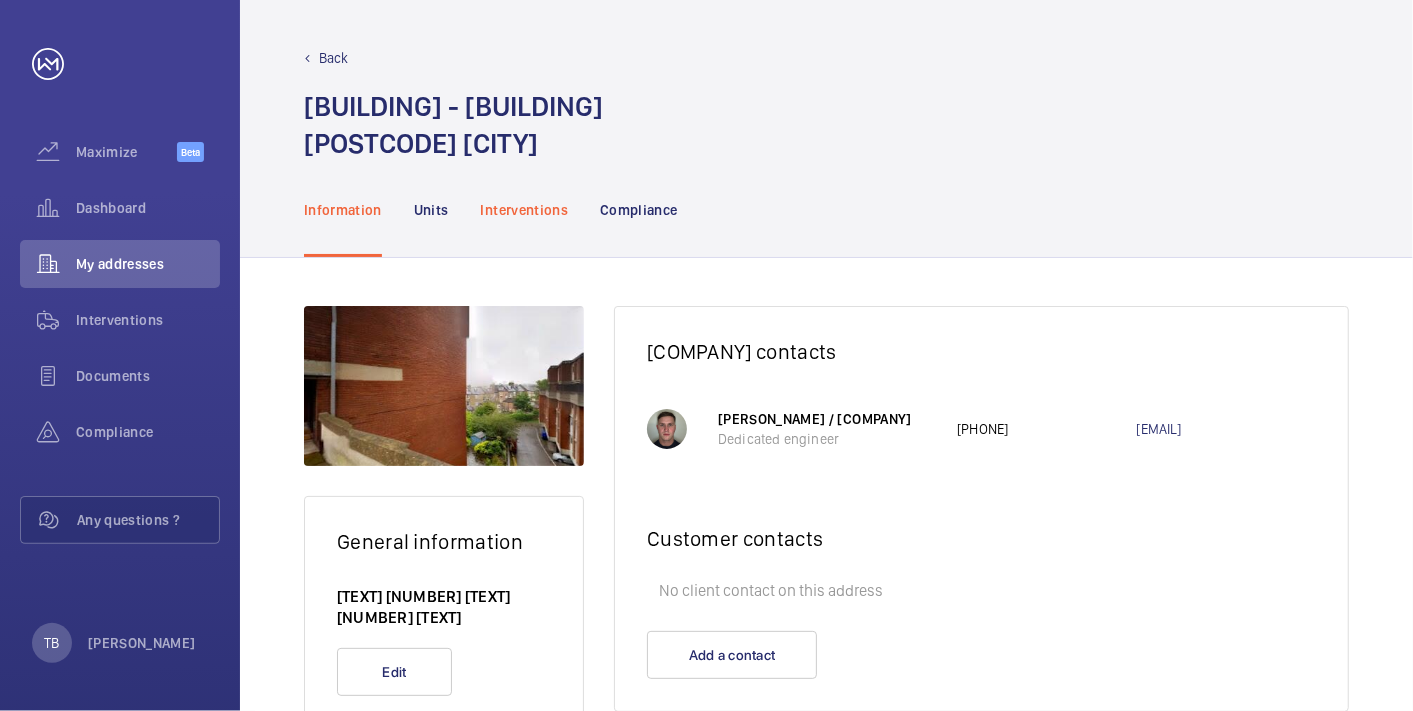 click on "Interventions" 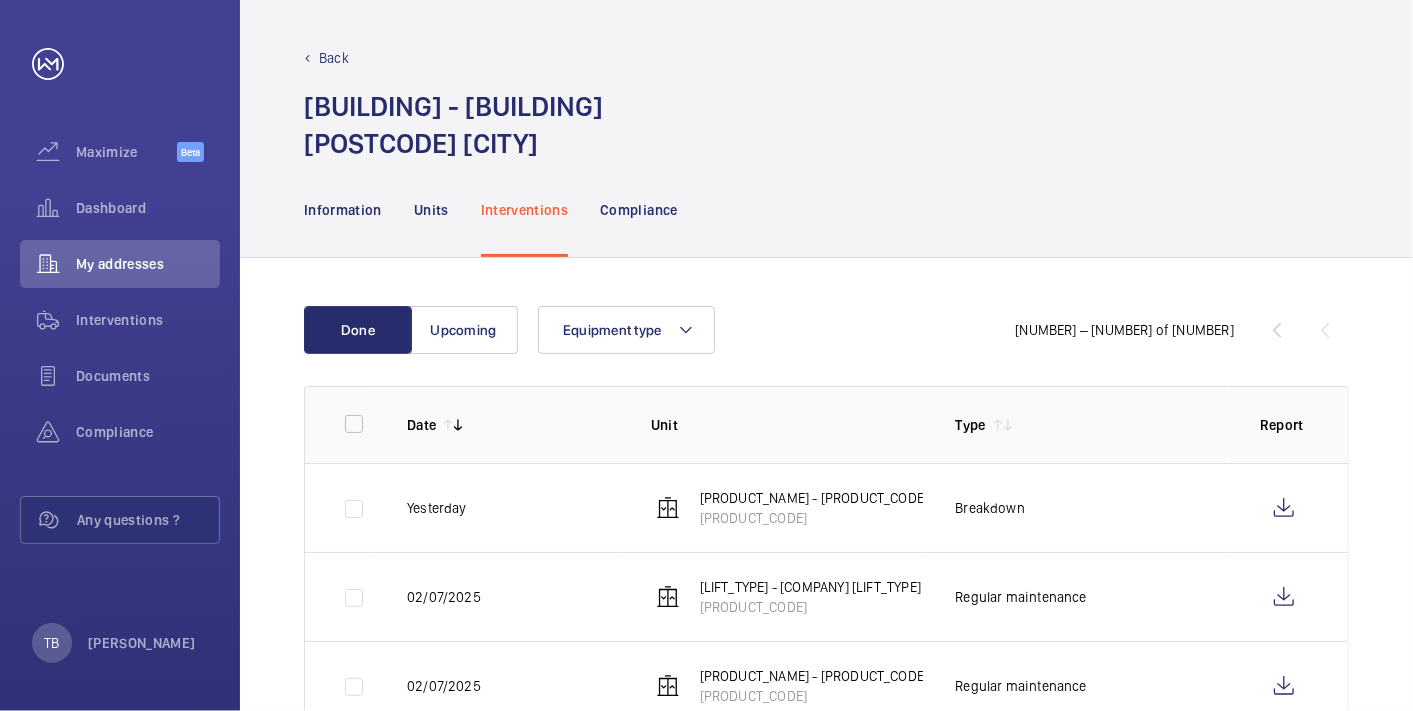 scroll, scrollTop: 217, scrollLeft: 0, axis: vertical 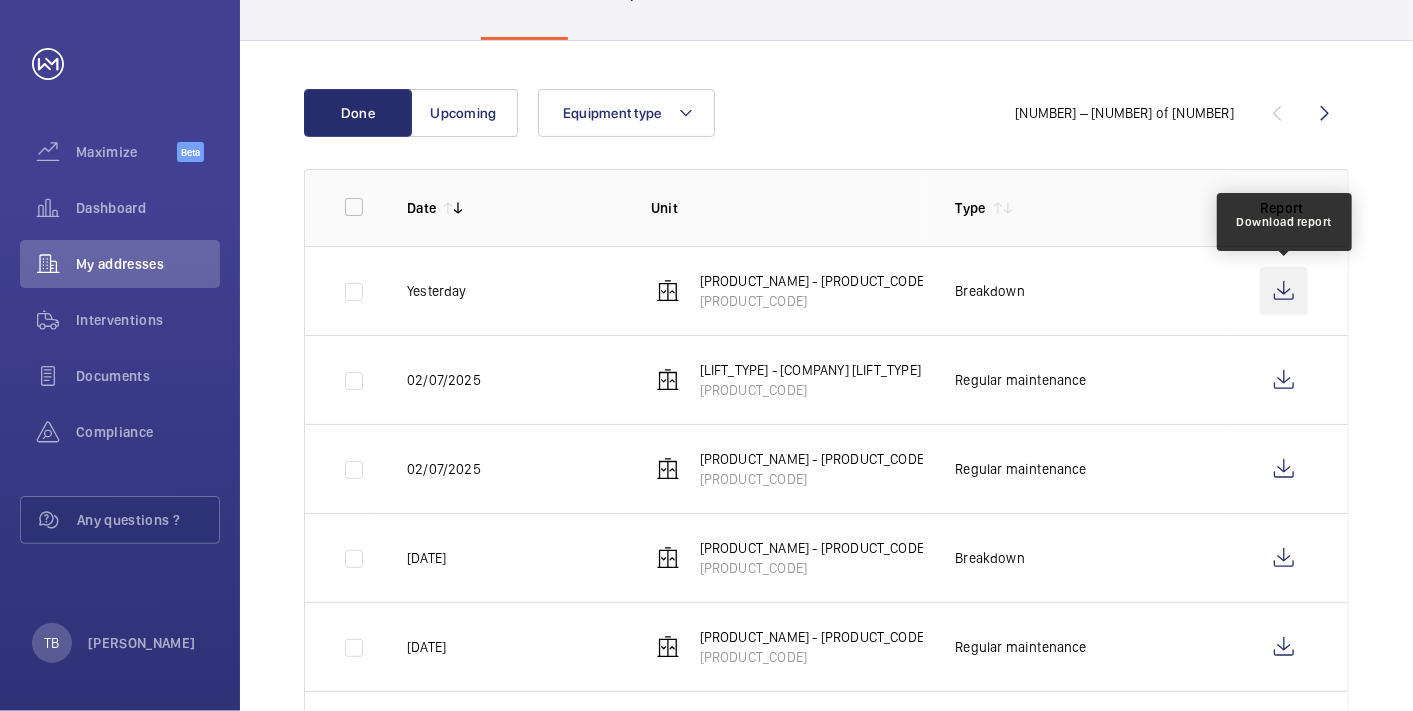 click 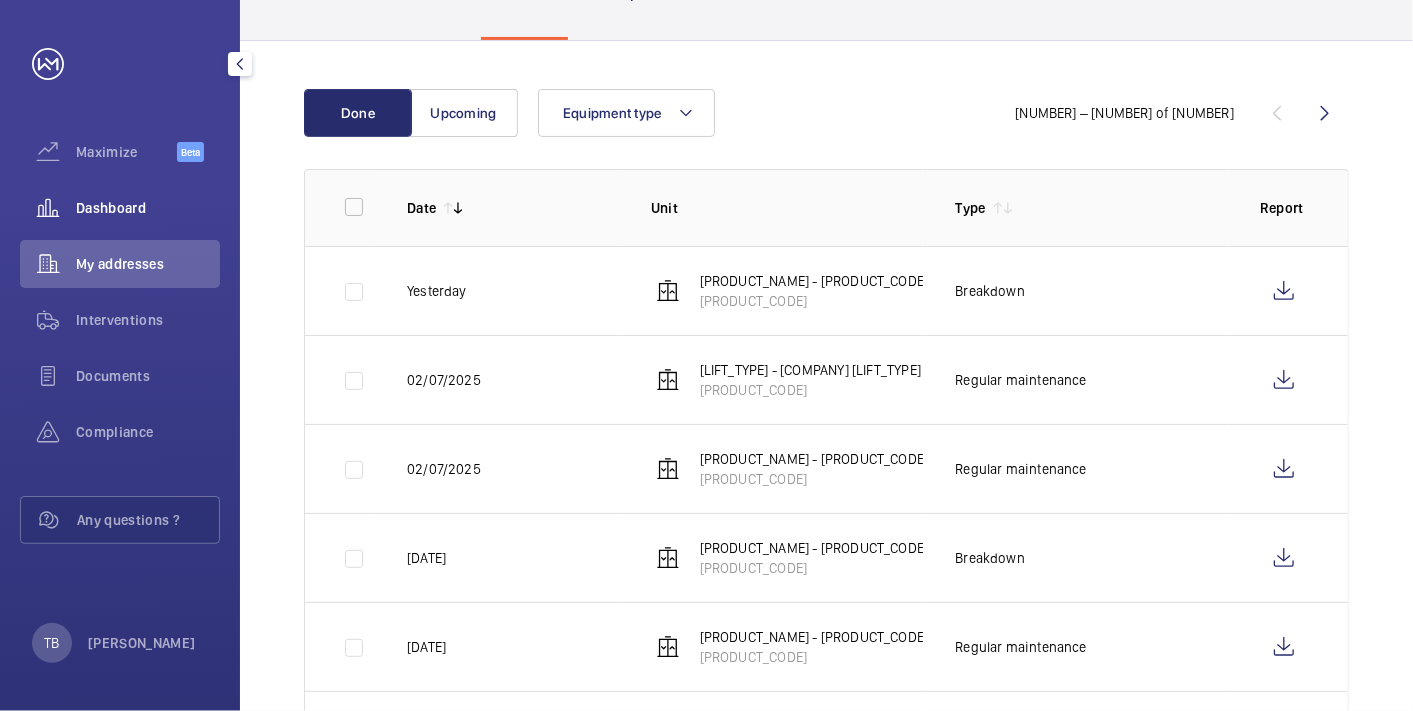 click on "Dashboard" 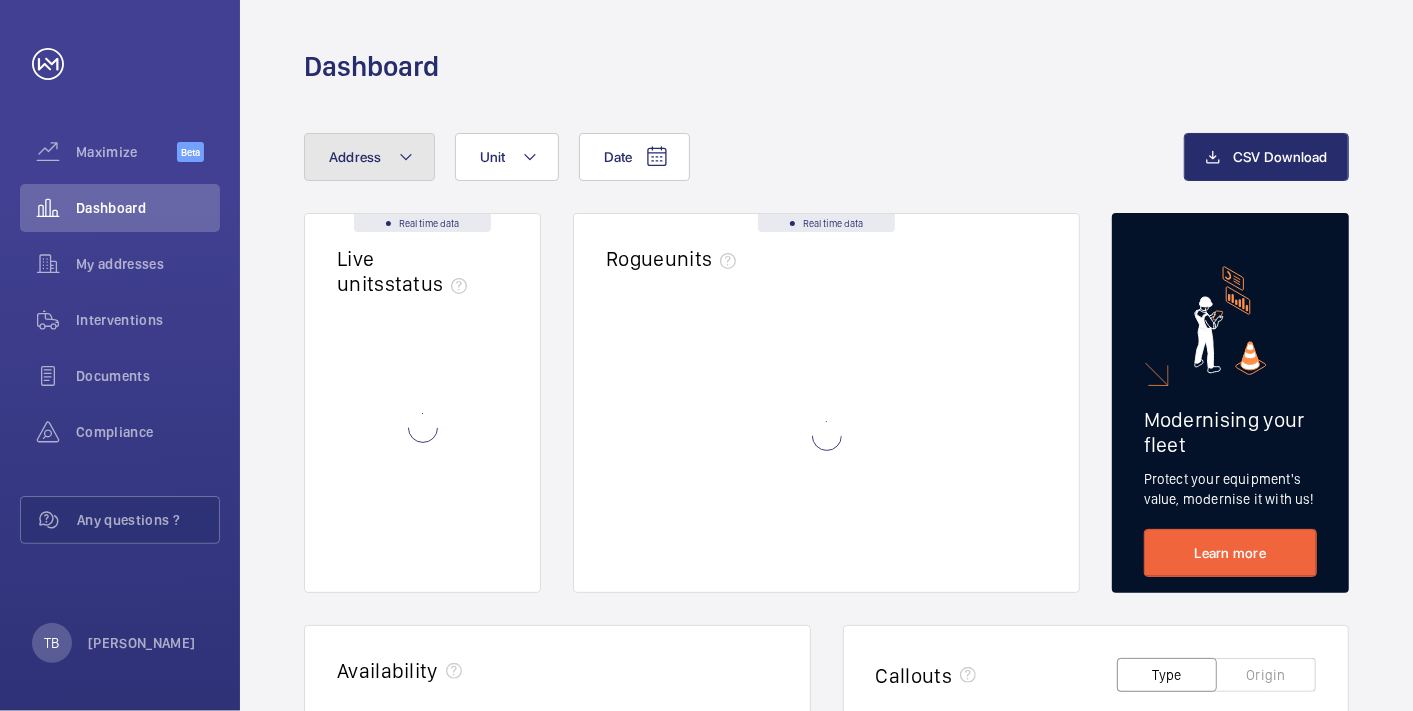 click on "Address" 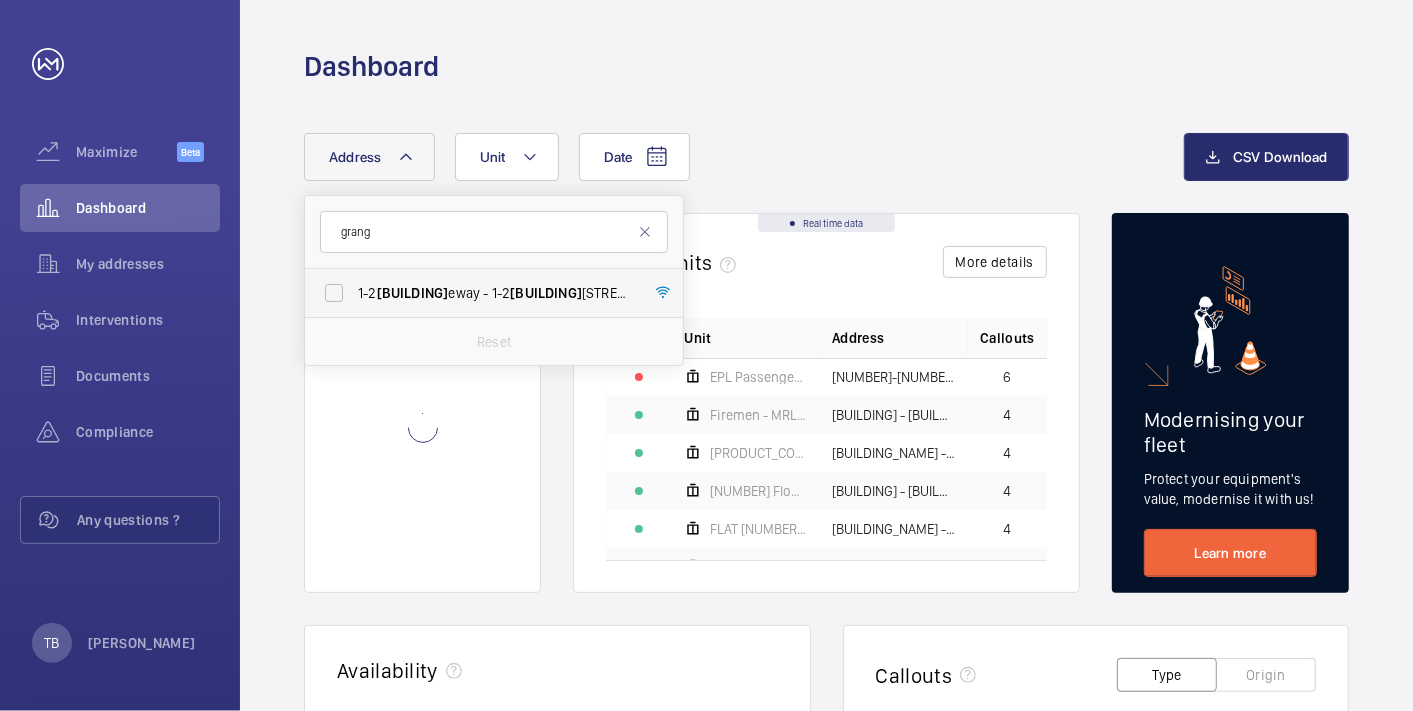 type on "grang" 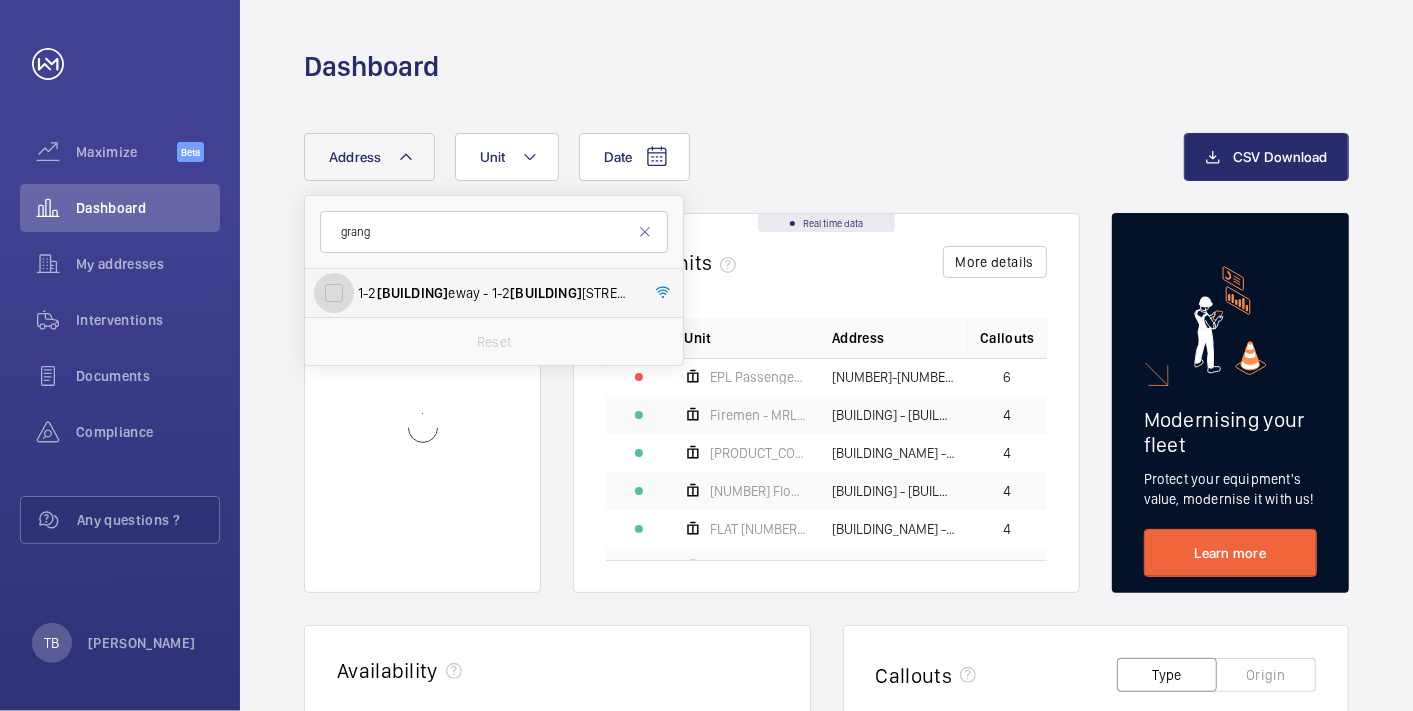 click on "[NUMBER]-[NUMBER] [STREET] - [NUMBER]-[NUMBER] [STREET], [CITY] [POSTCODE]" at bounding box center [334, 293] 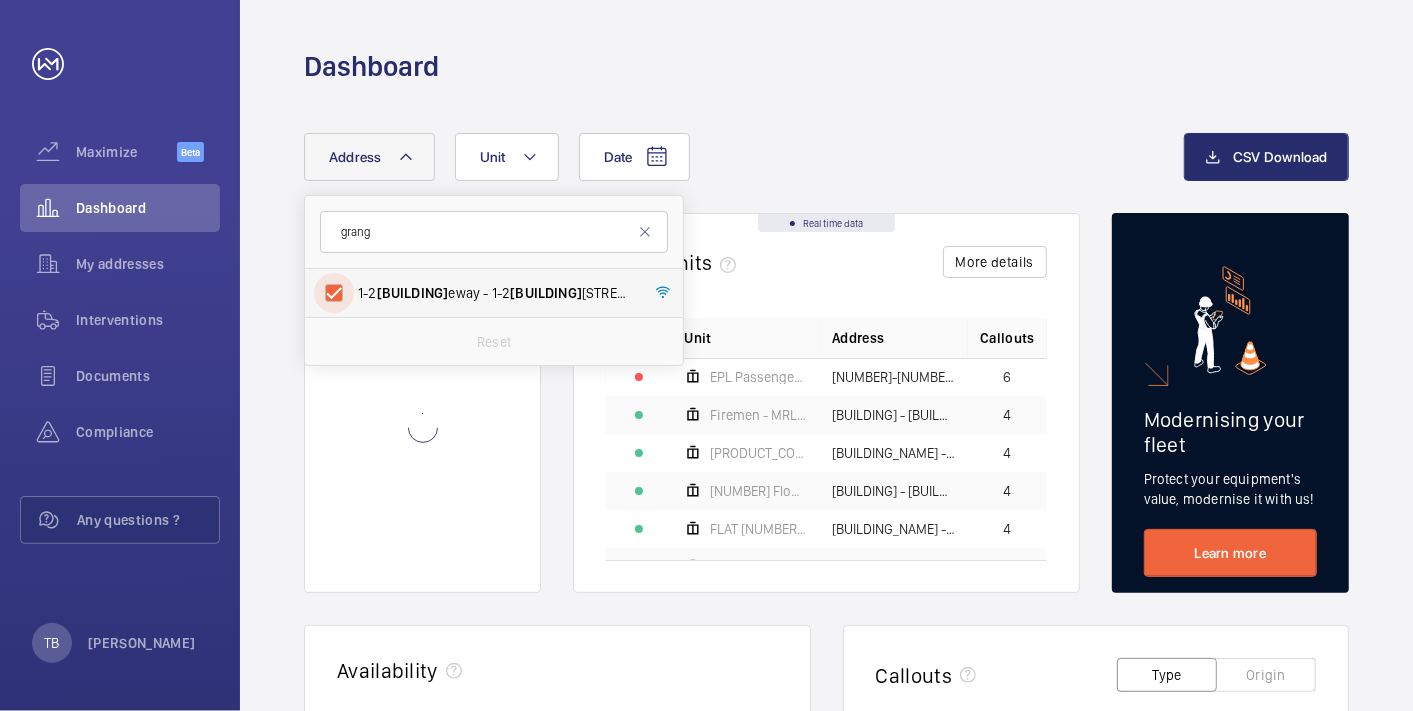 checkbox on "true" 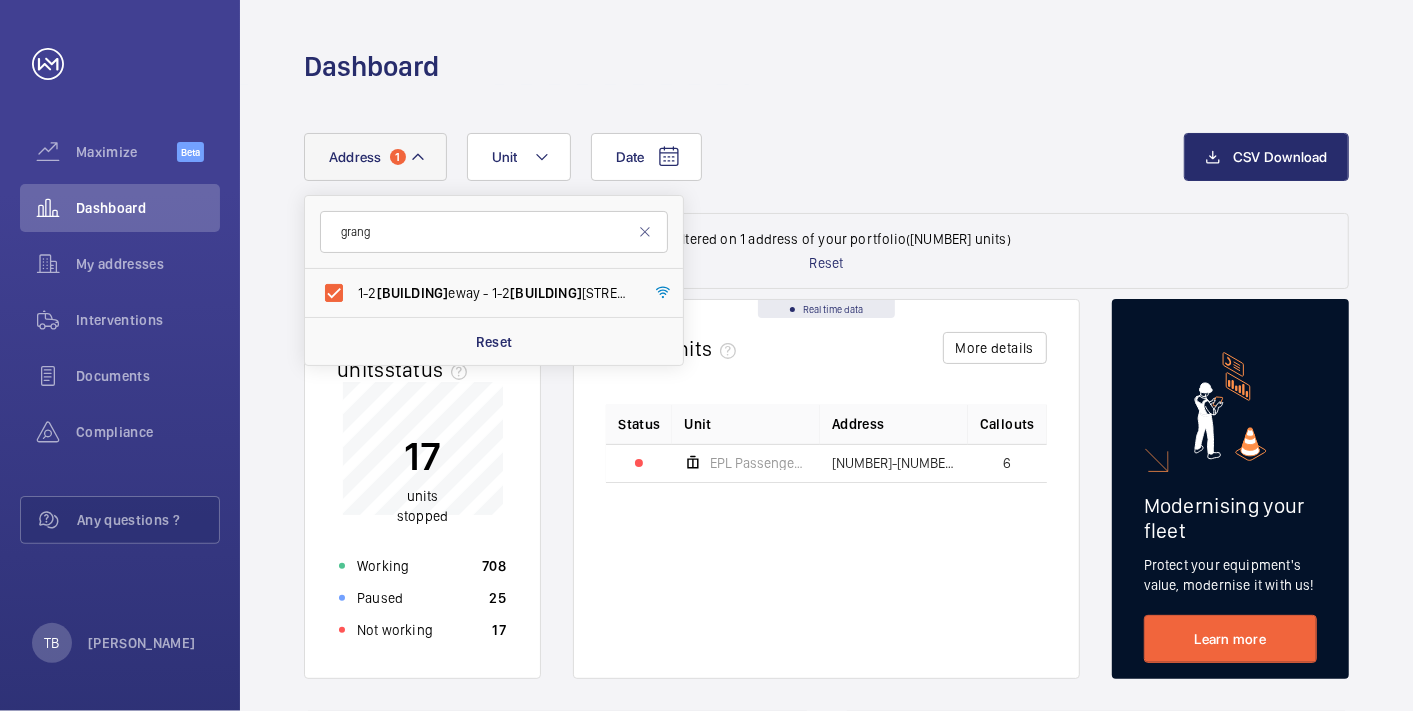 click on "Not working [NUMBER]" 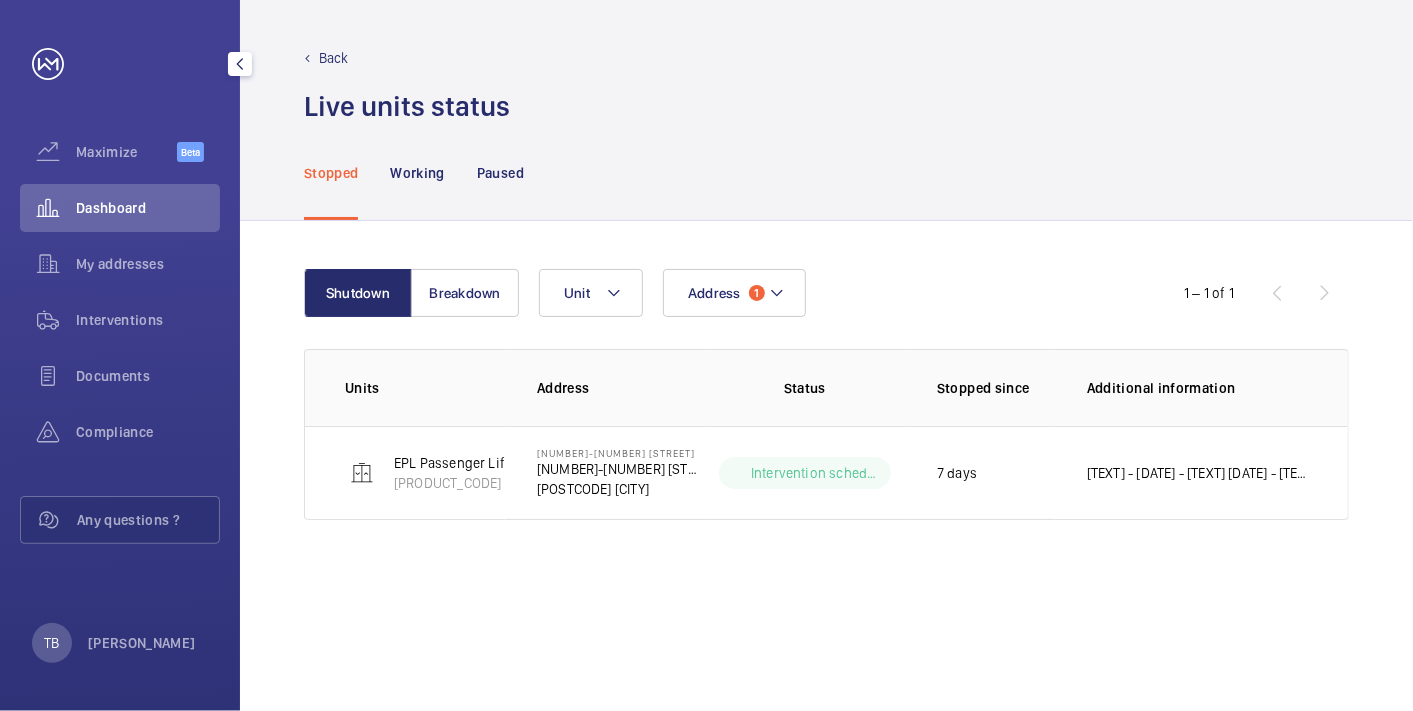 click on "Dashboard" 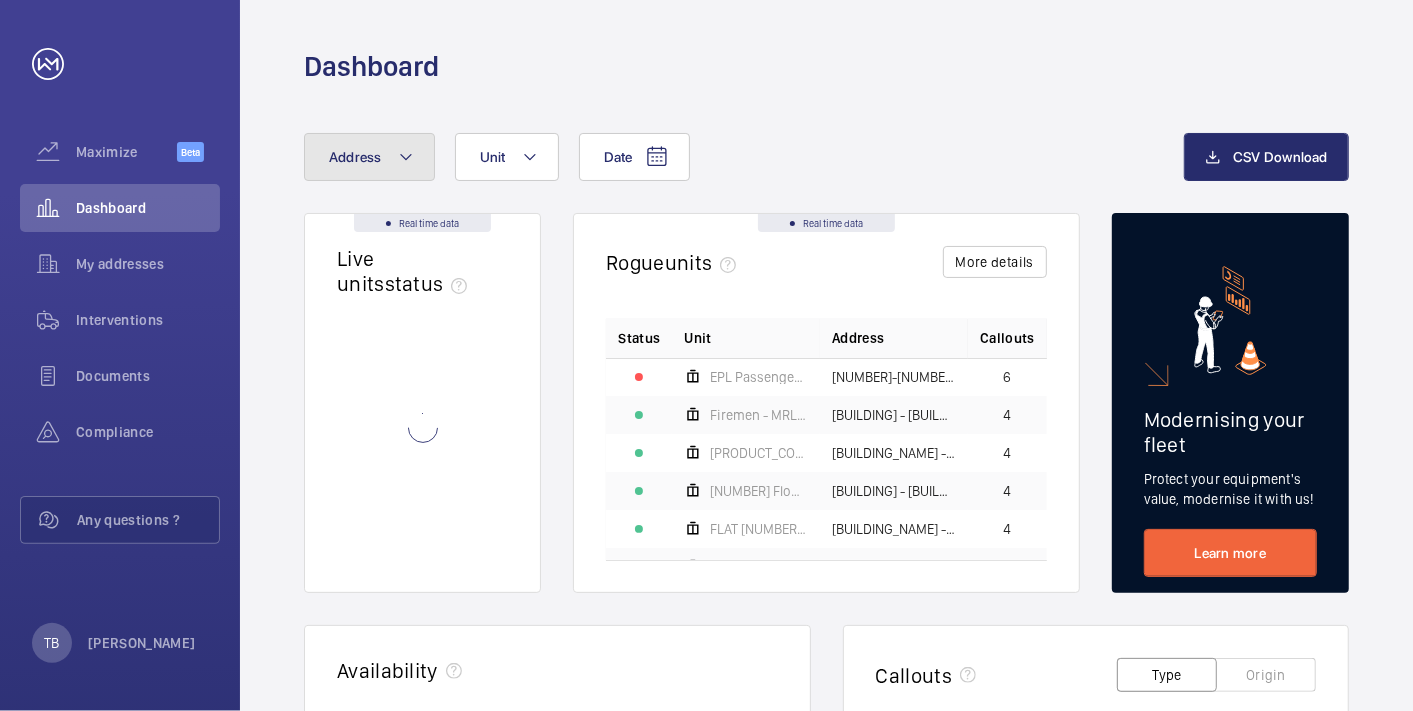 click on "Address" 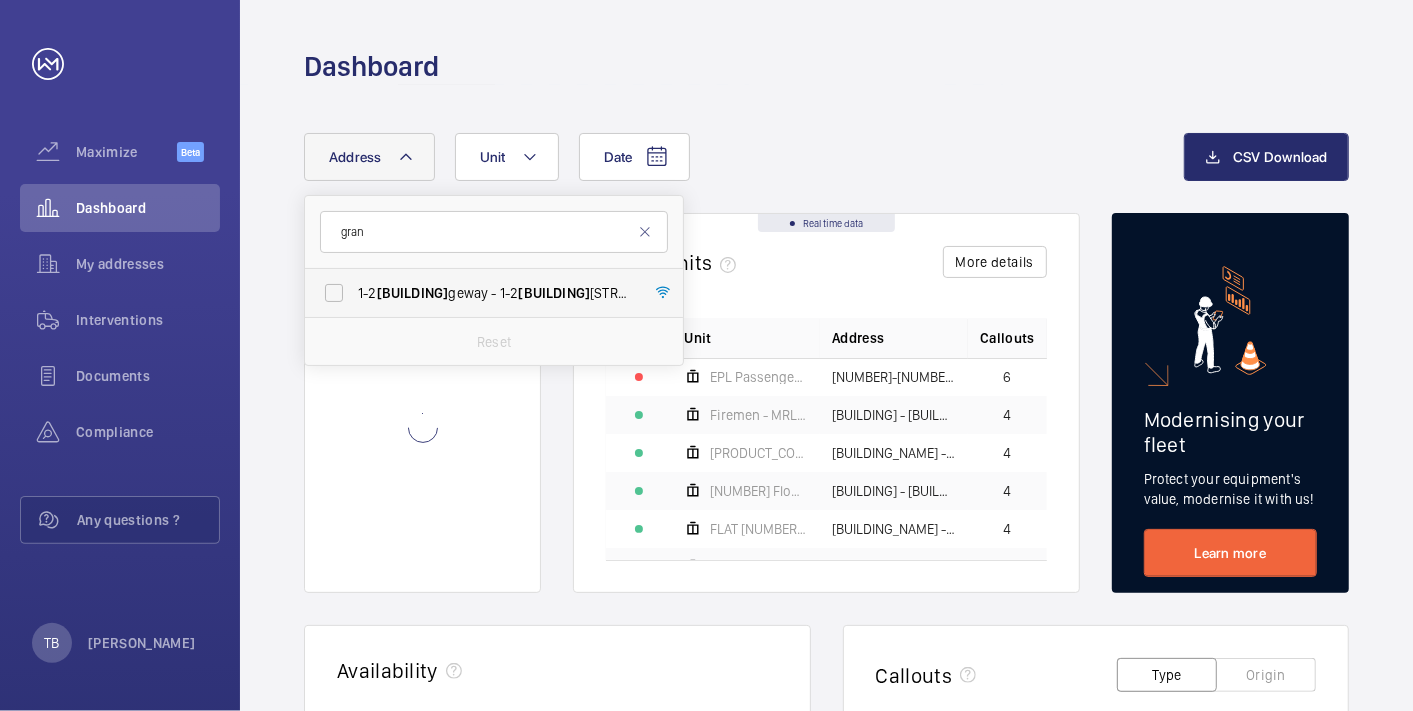 type on "gran" 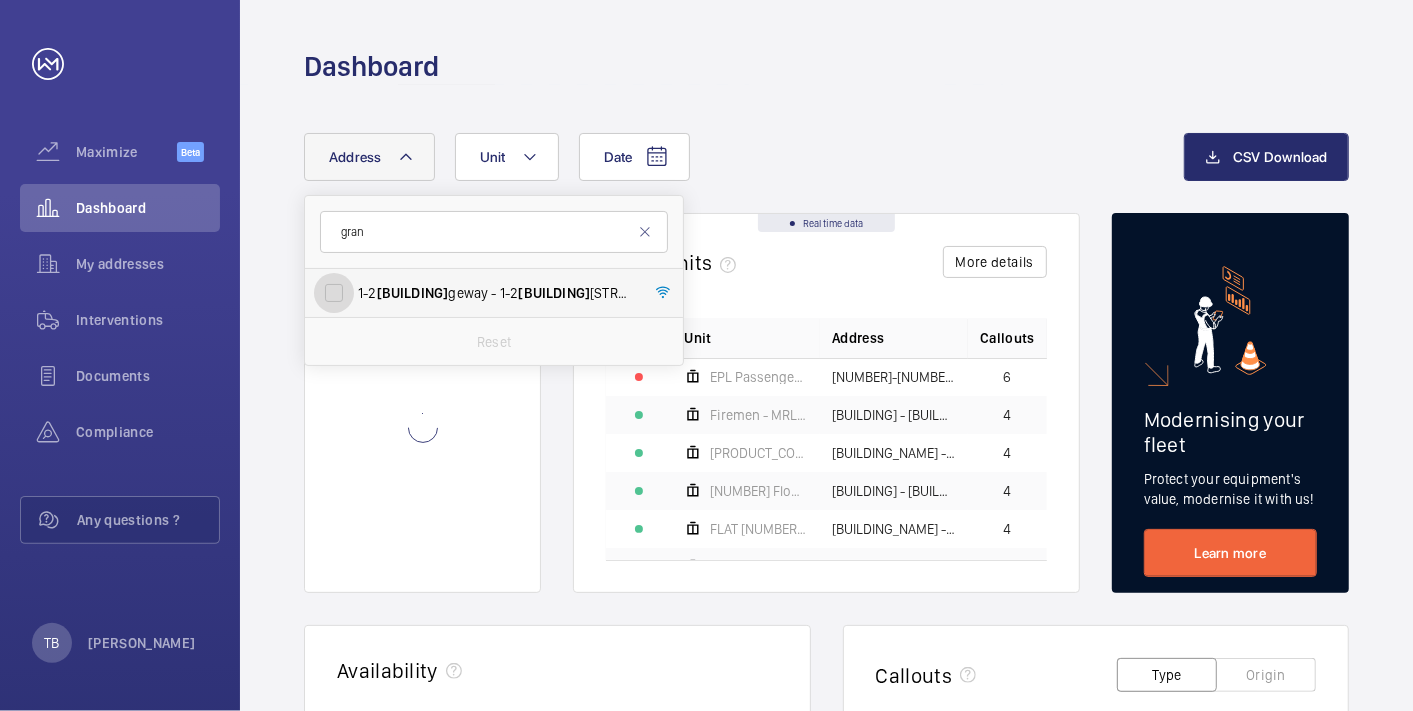 click on "[NUMBER]-[NUMBER] [STREET] - [NUMBER]-[NUMBER] [STREET], [CITY] [POSTCODE]" at bounding box center [334, 293] 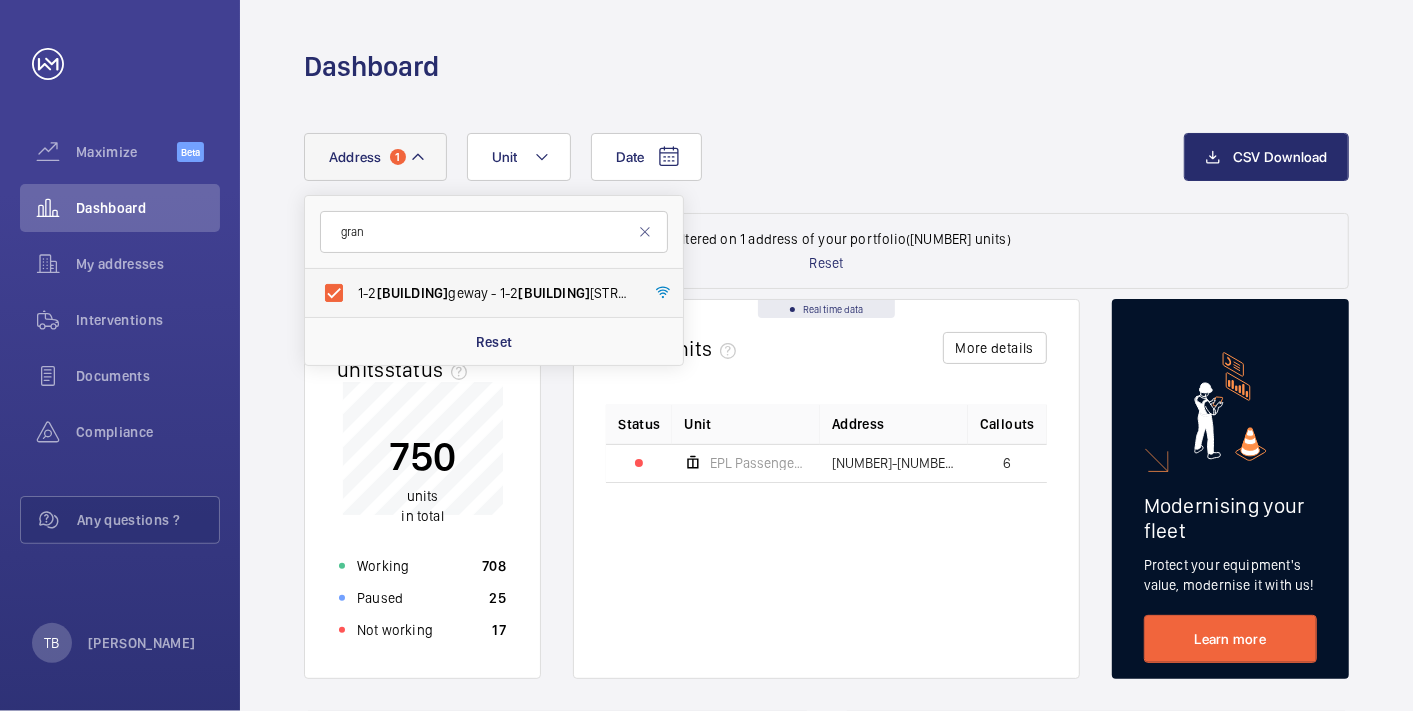 click on "[NUMBER]-[NUMBER] [STREET] - [NUMBER]-[NUMBER] [STREET], [CITY] [POSTCODE]" at bounding box center [495, 293] 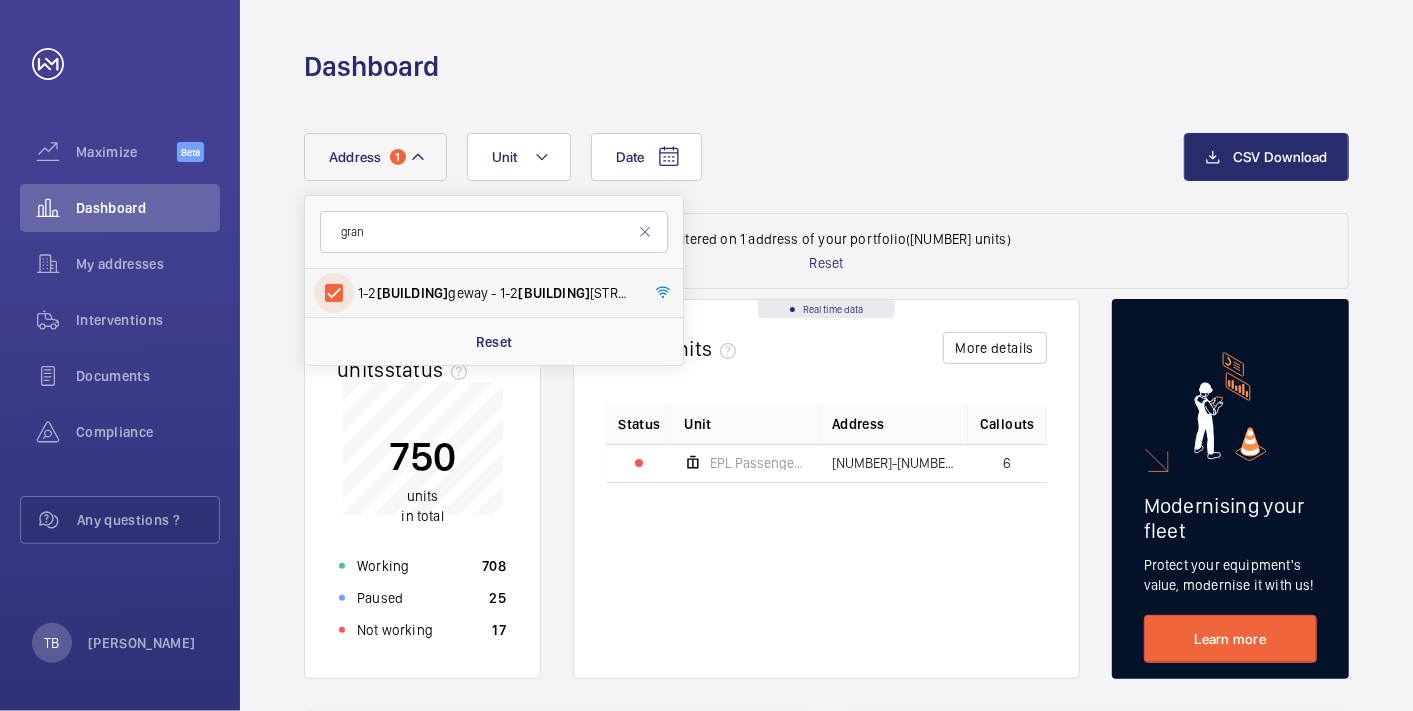 click on "[NUMBER]-[NUMBER] [STREET] - [NUMBER]-[NUMBER] [STREET], [CITY] [POSTCODE]" at bounding box center [334, 293] 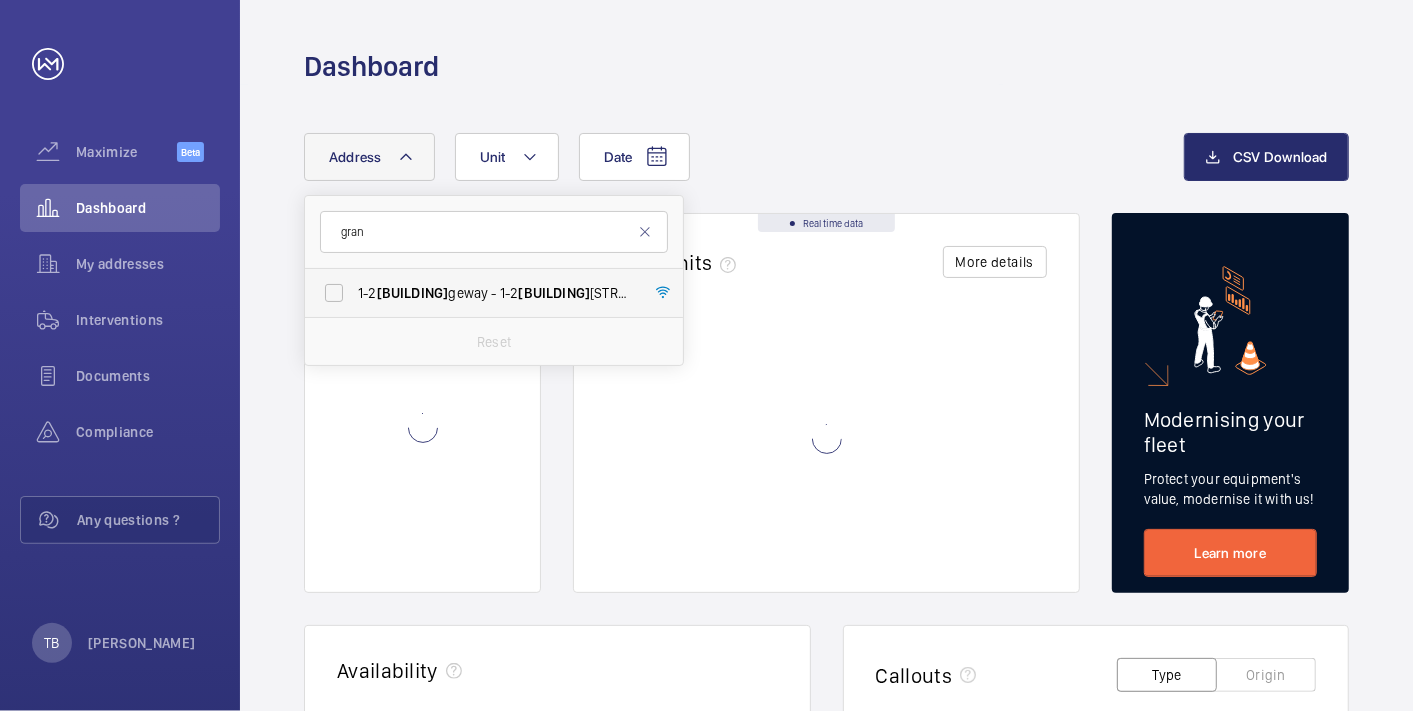click on "[NUMBER]-[NUMBER] [STREET] - [NUMBER]-[NUMBER] [STREET], [CITY] [POSTCODE]" at bounding box center [495, 293] 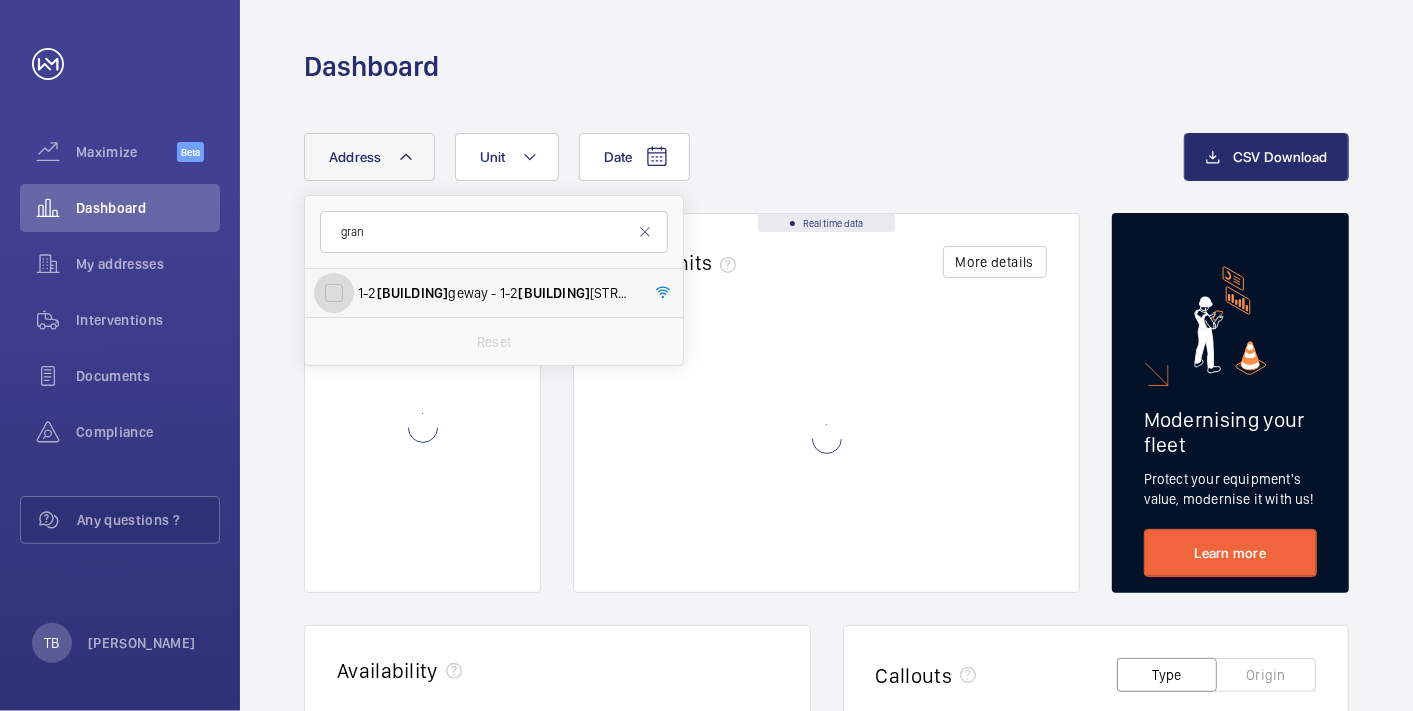 click on "[NUMBER]-[NUMBER] [STREET] - [NUMBER]-[NUMBER] [STREET], [CITY] [POSTCODE]" at bounding box center [334, 293] 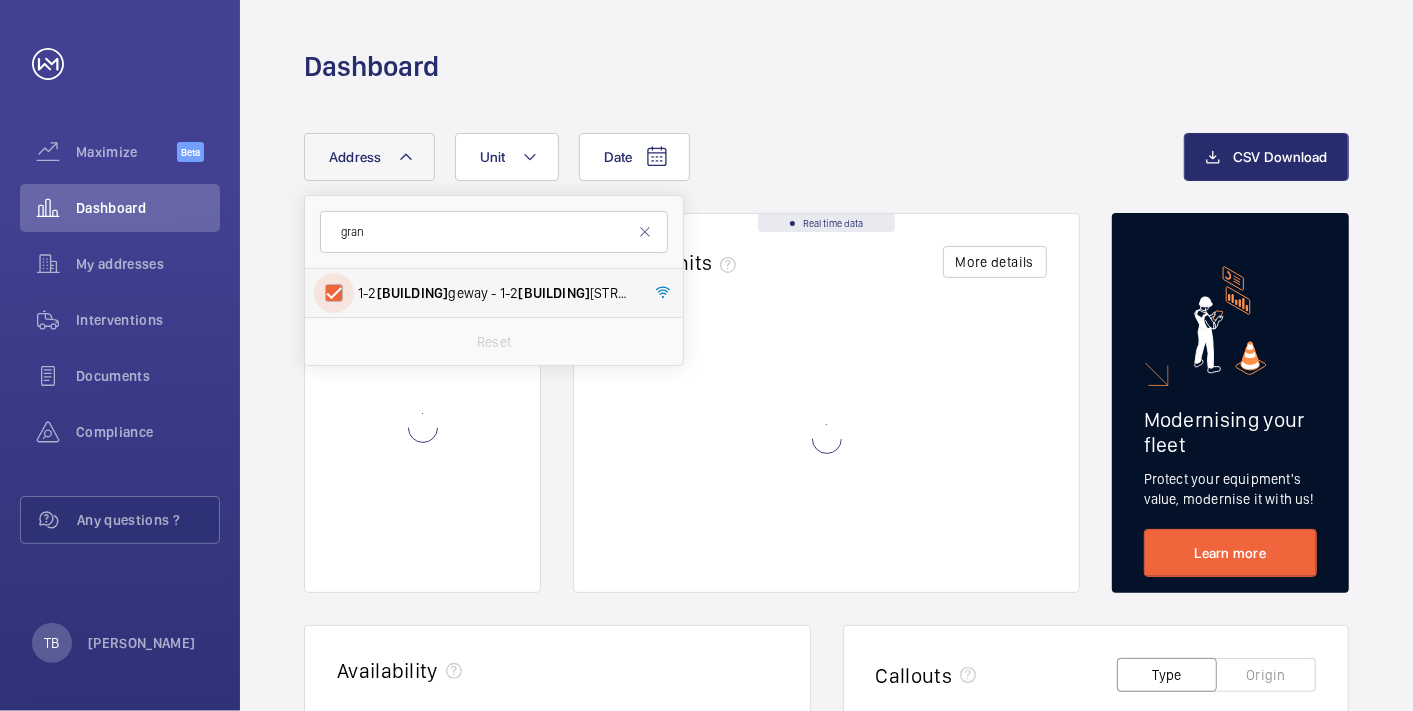 checkbox on "true" 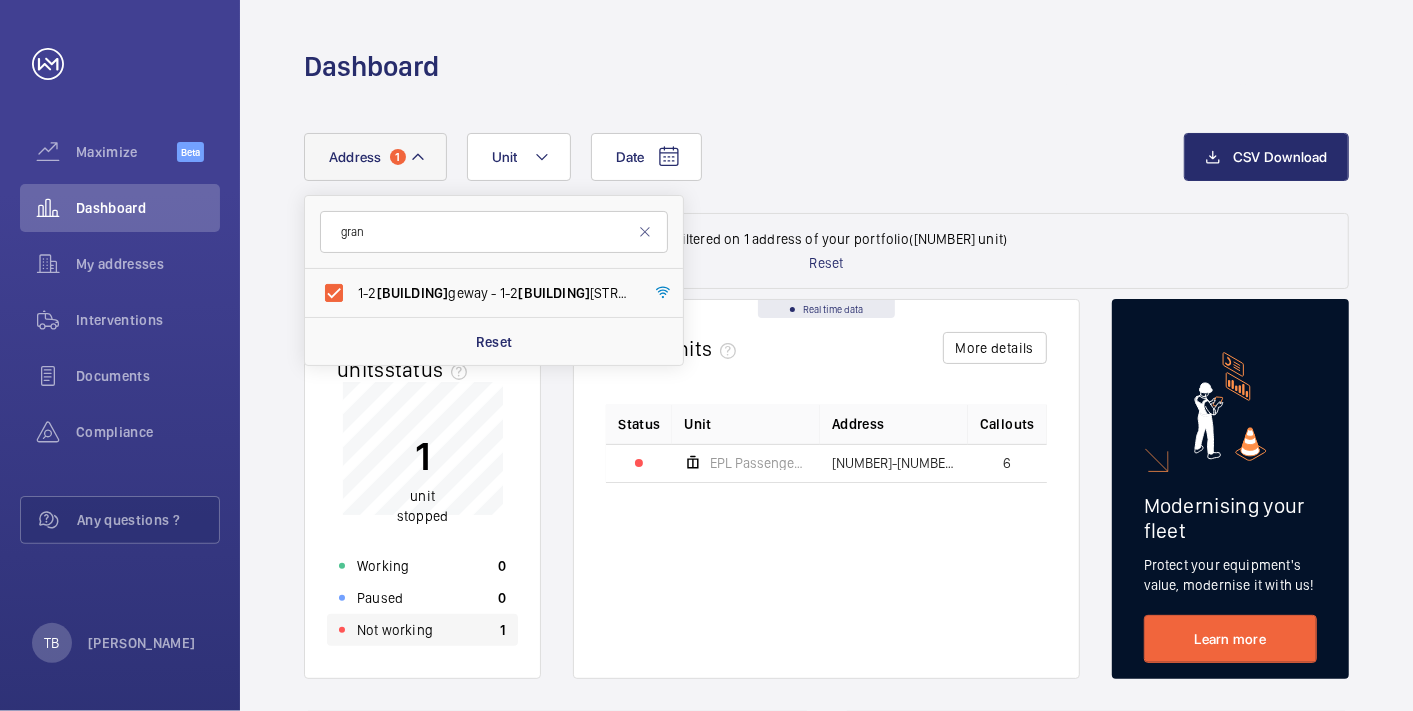 click on "Not working [NUMBER]" 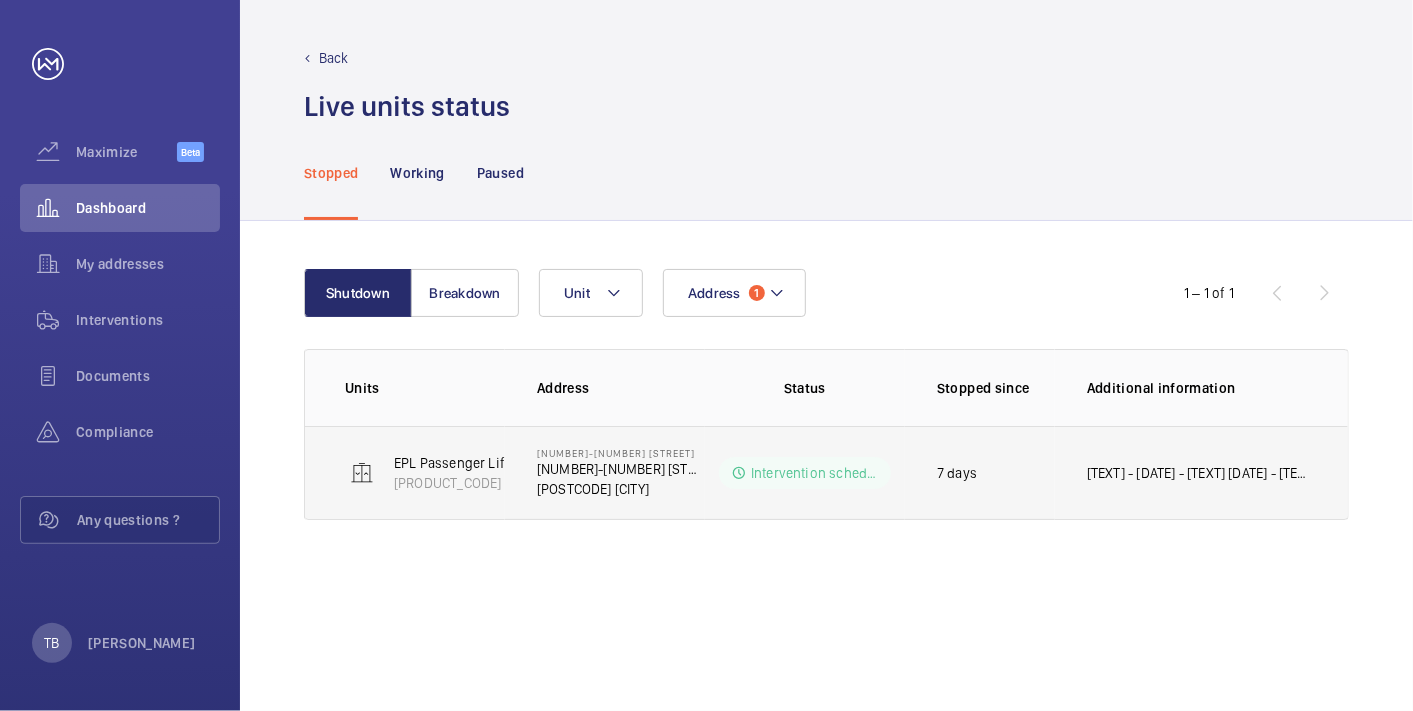 click on "[TEXT] - [DATE] - [TEXT]
[DATE] - [TEXT]
[DATE] - [TEXT]" 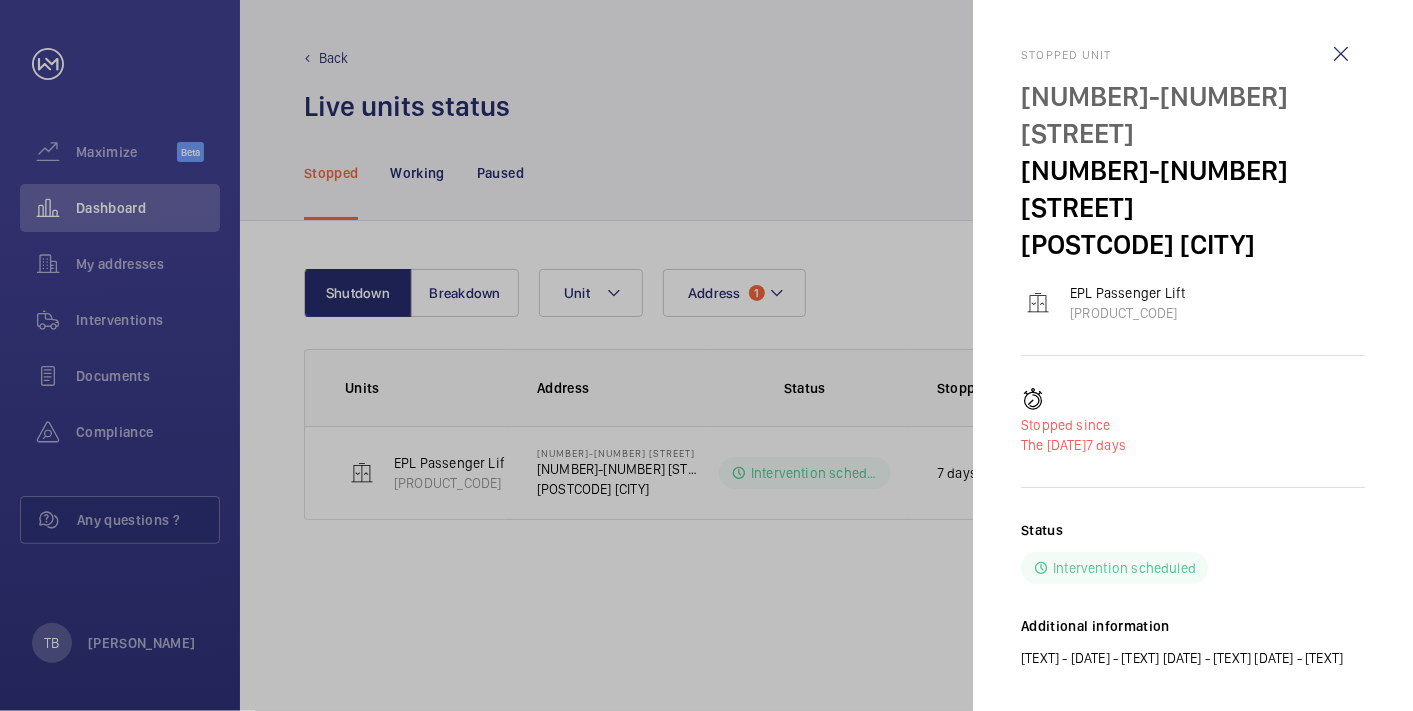 click 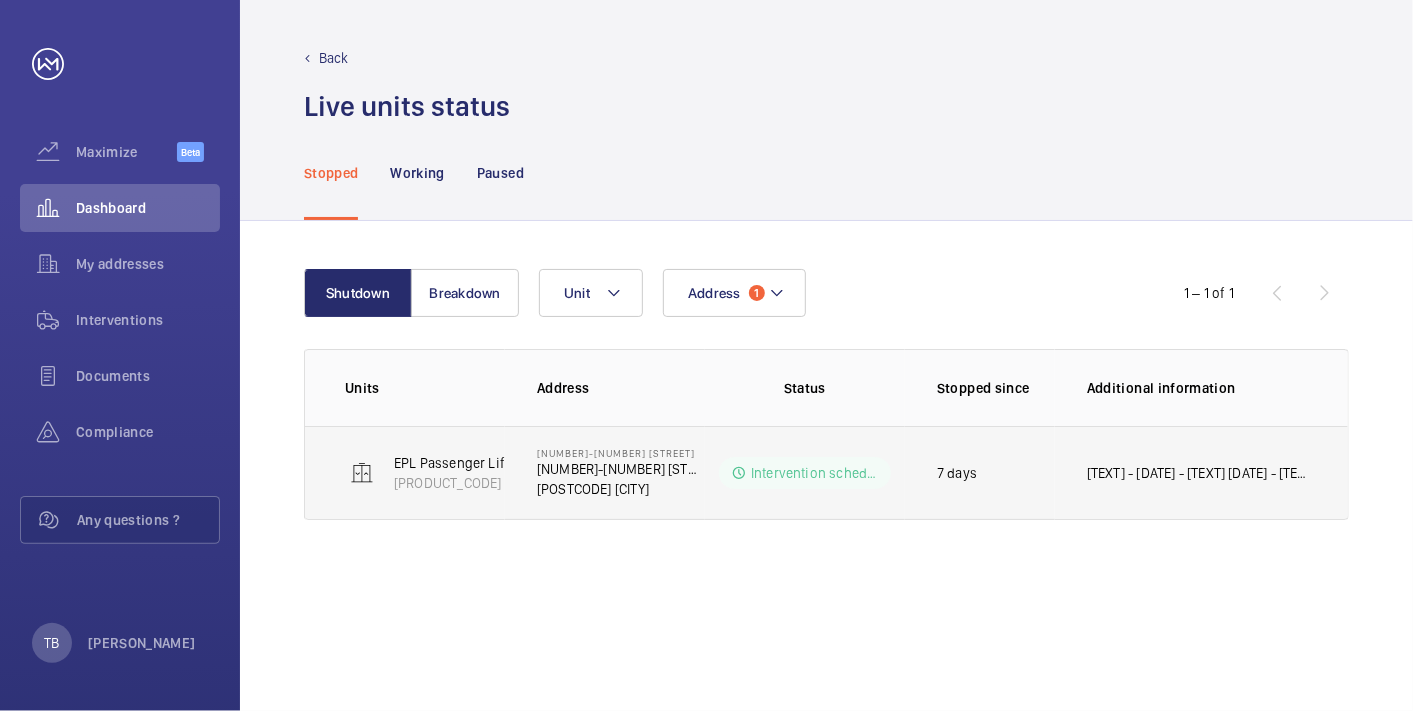 click on "[NUMBER]-[NUMBER] [STREET]" 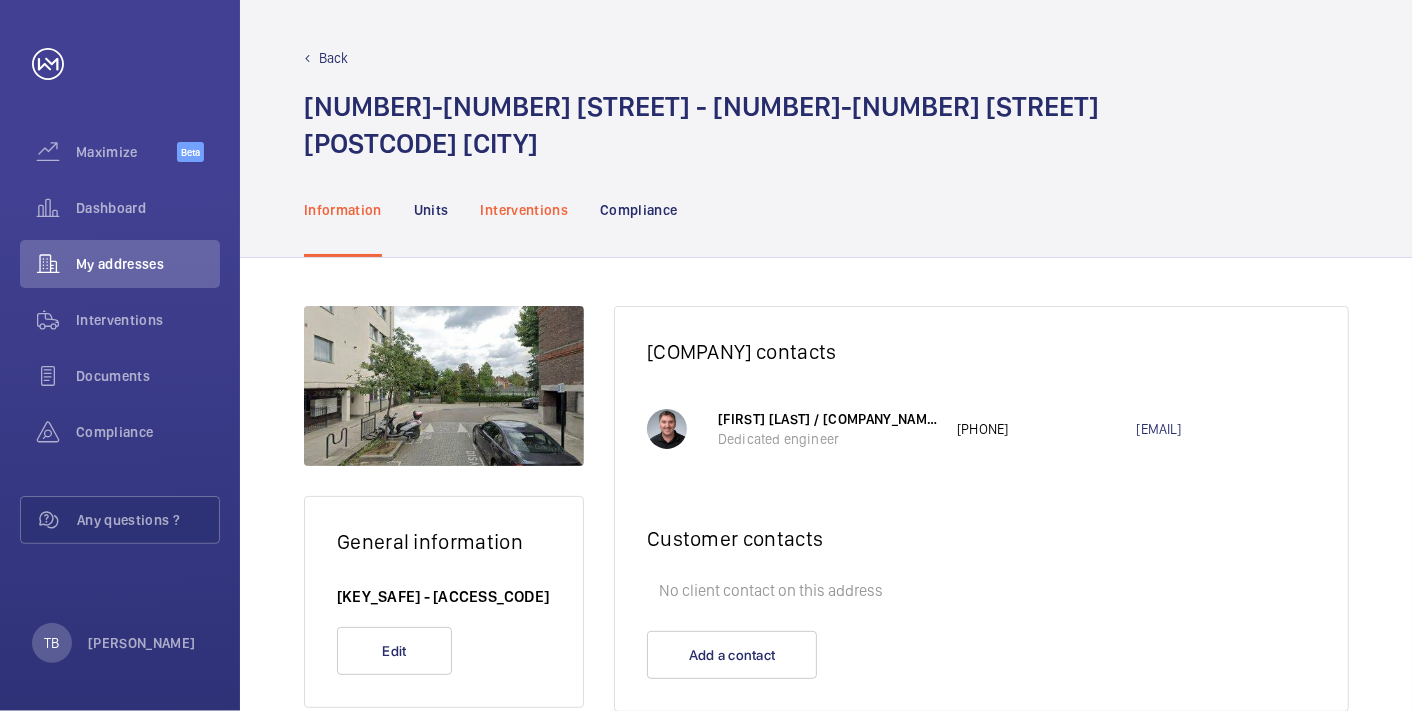 click on "[NUMBER]-[NUMBER] [STREET] - [NUMBER]-[NUMBER] [STREET] [POSTCODE] [CITY]" 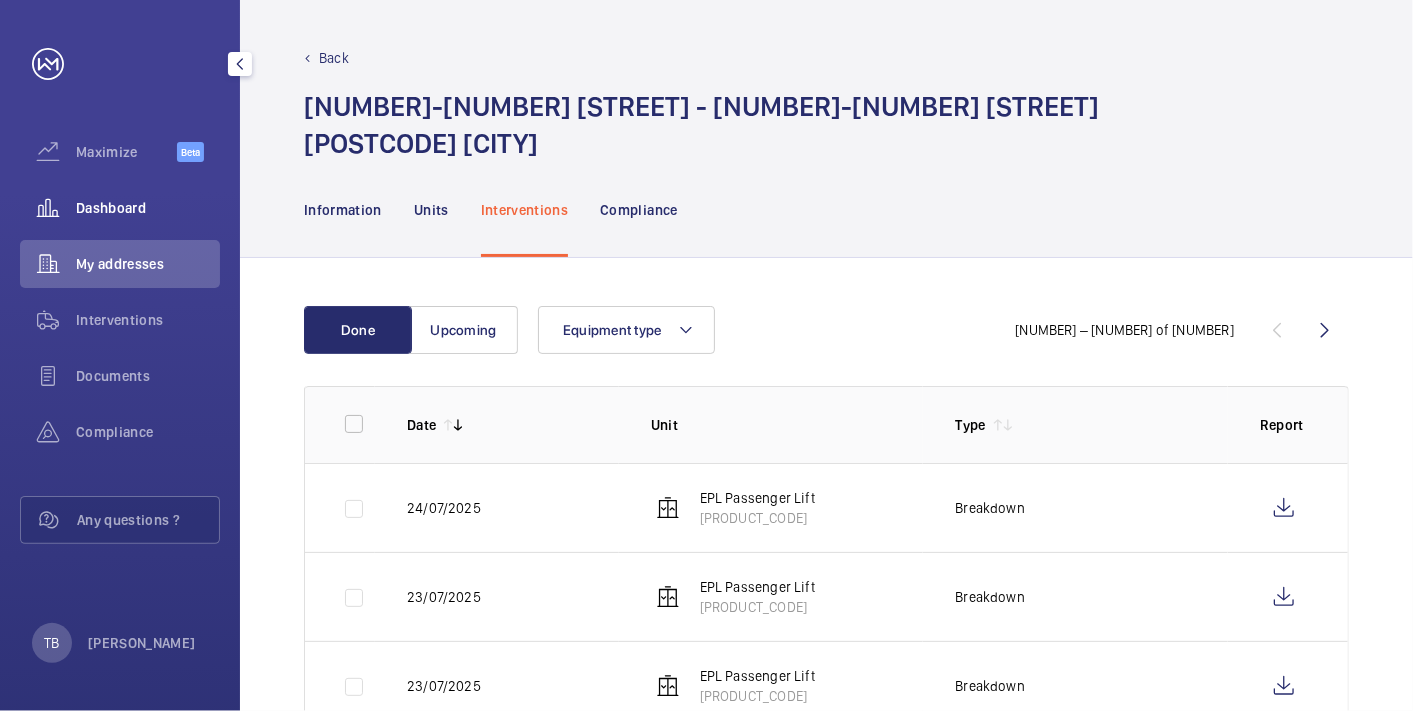click on "Dashboard" 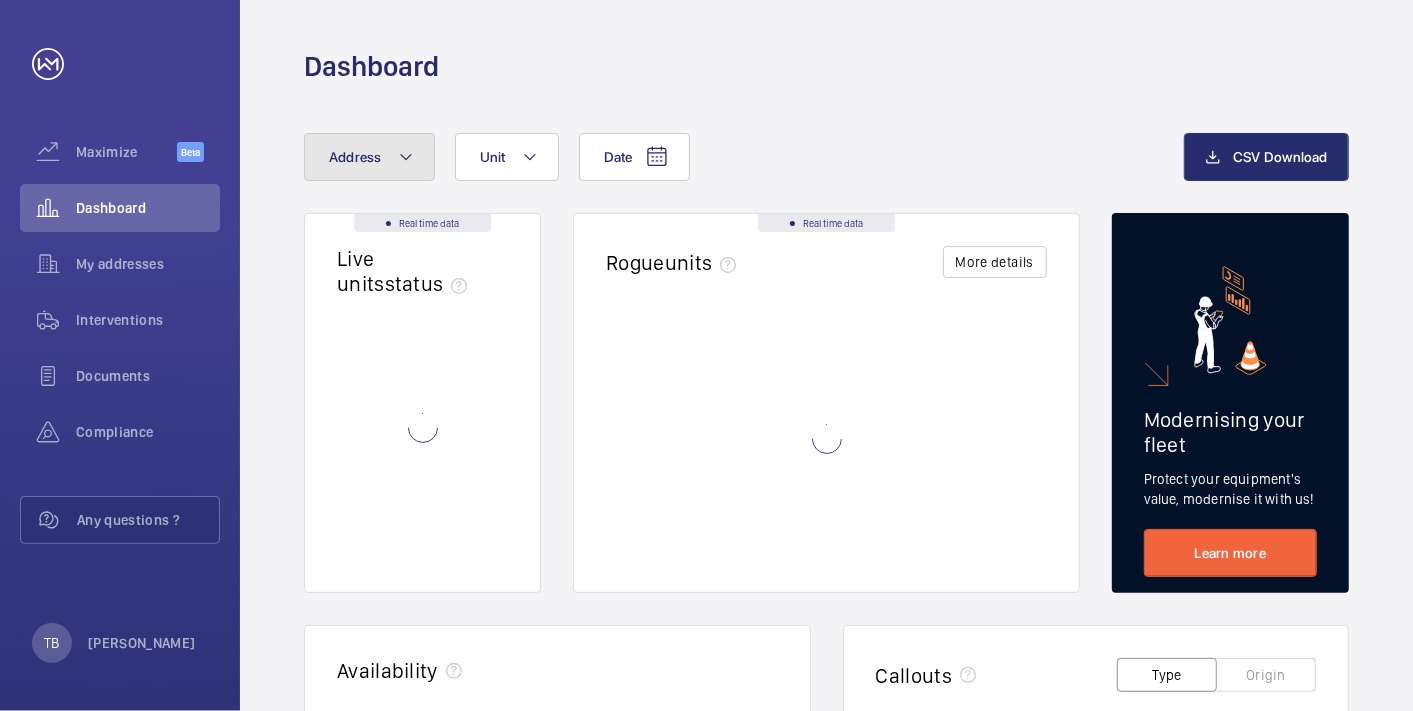 click on "Address" 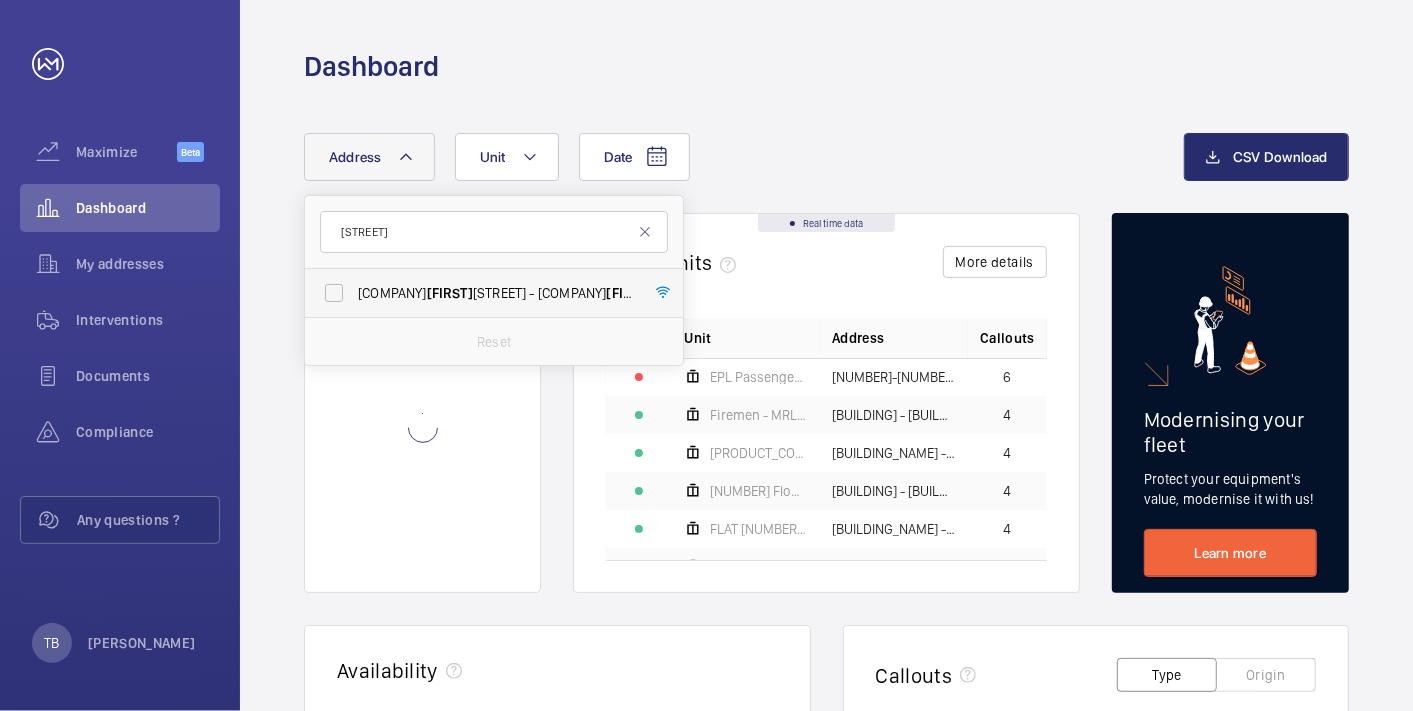 type on "[STREET]" 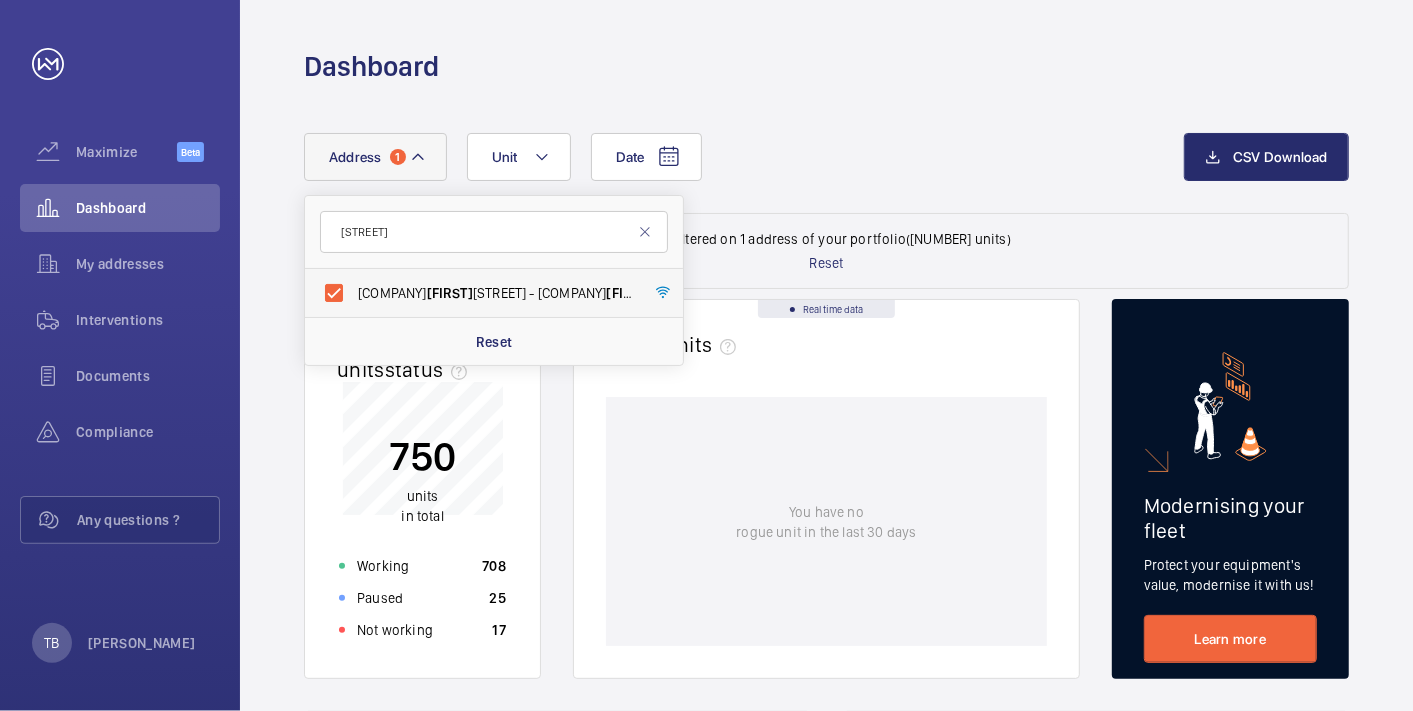 click on "[COMPANY] [BUILDING] [STREET] - [COMPANY] [BUILDING] [STREET], [CITY] [POSTCODE]" at bounding box center (495, 293) 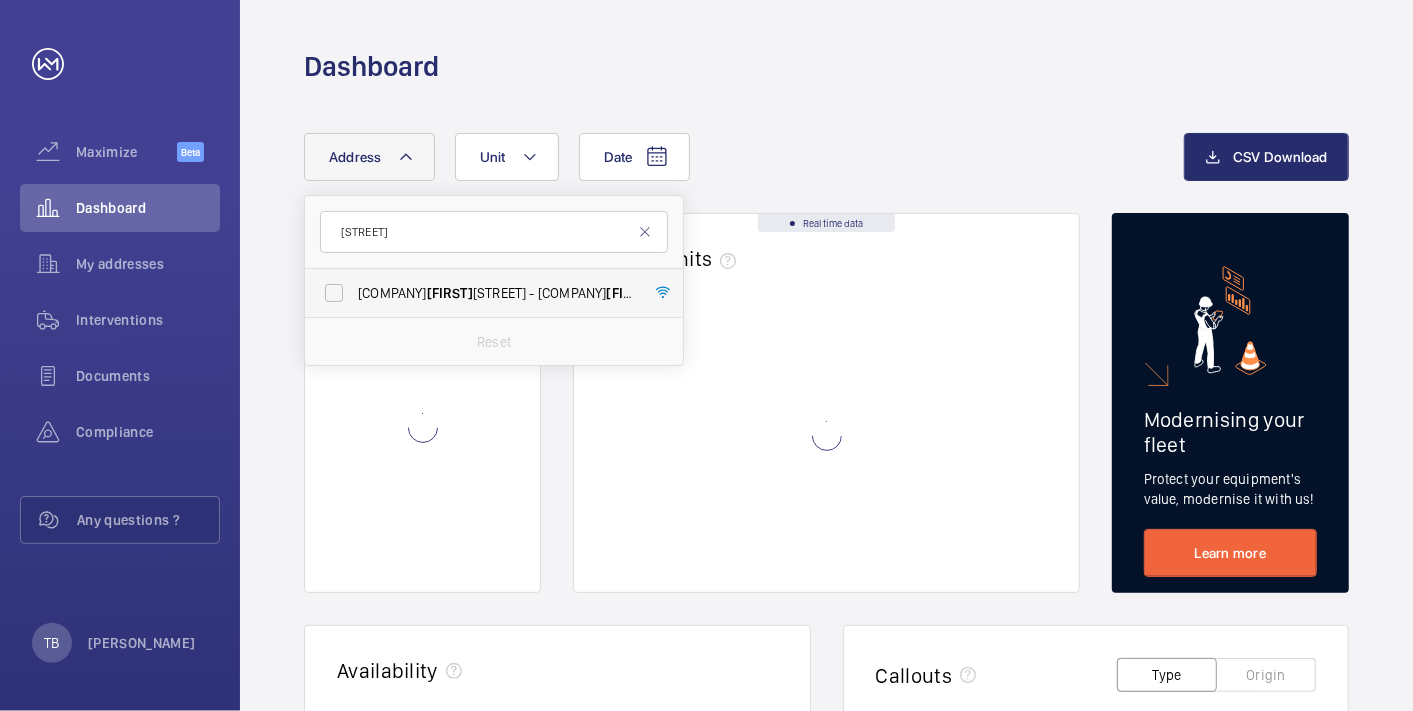 click on "[COMPANY] [BUILDING] [STREET] - [COMPANY] [BUILDING] [STREET], [CITY] [POSTCODE]" at bounding box center (495, 293) 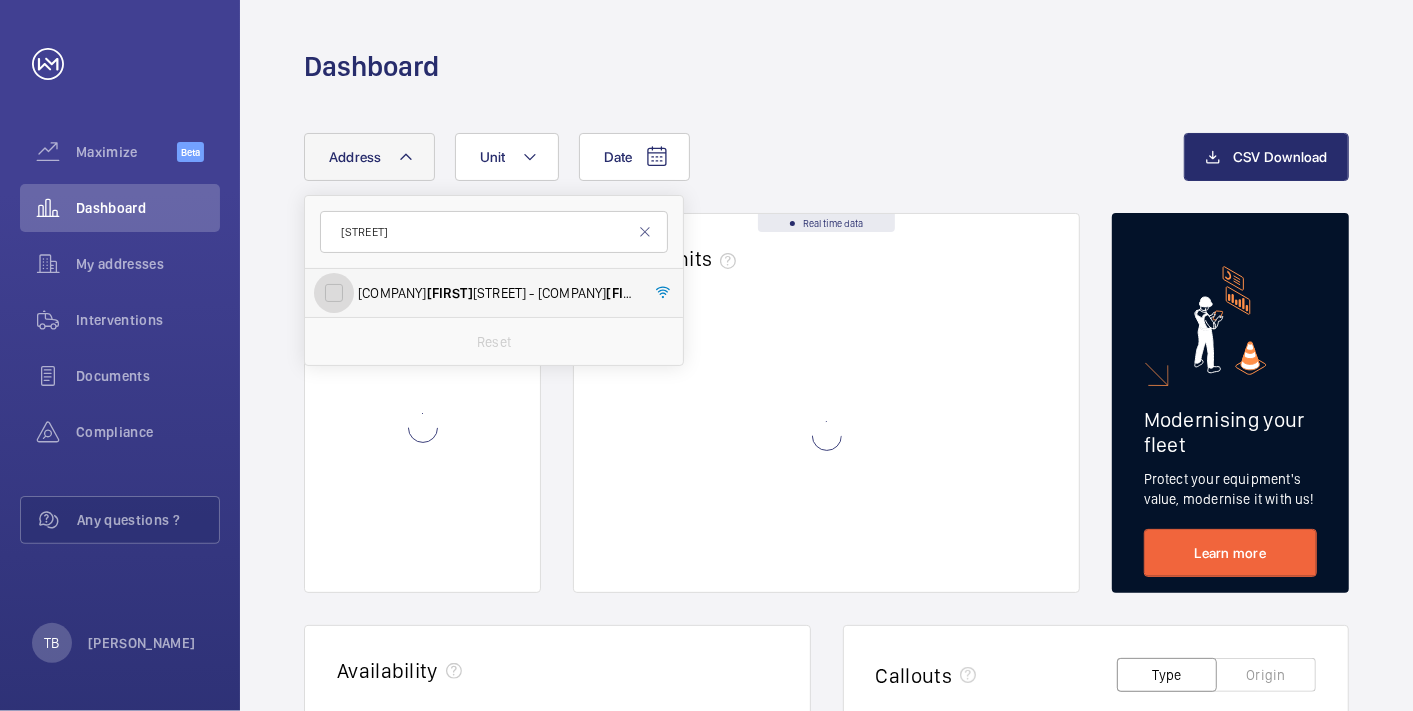 click on "[COMPANY] [BUILDING] [STREET] - [COMPANY] [BUILDING] [STREET], [CITY] [POSTCODE]" at bounding box center (334, 293) 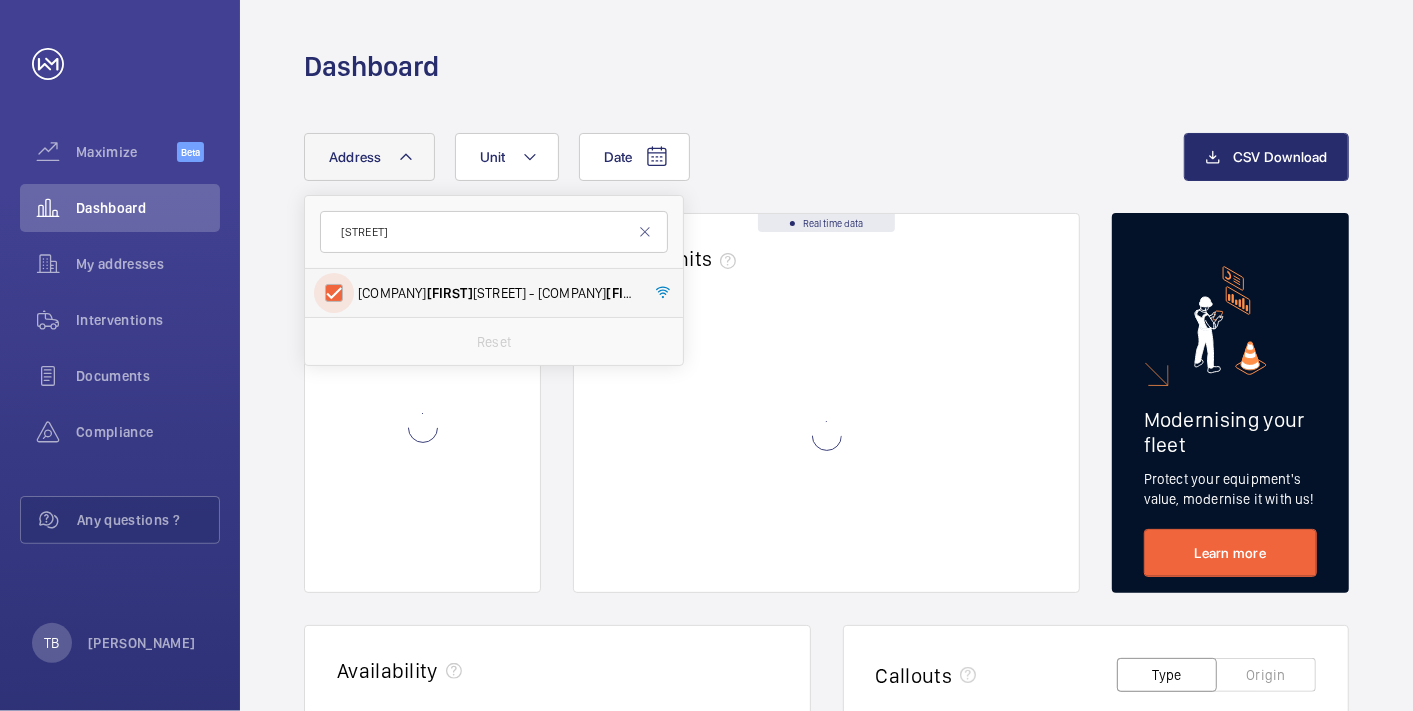 checkbox on "true" 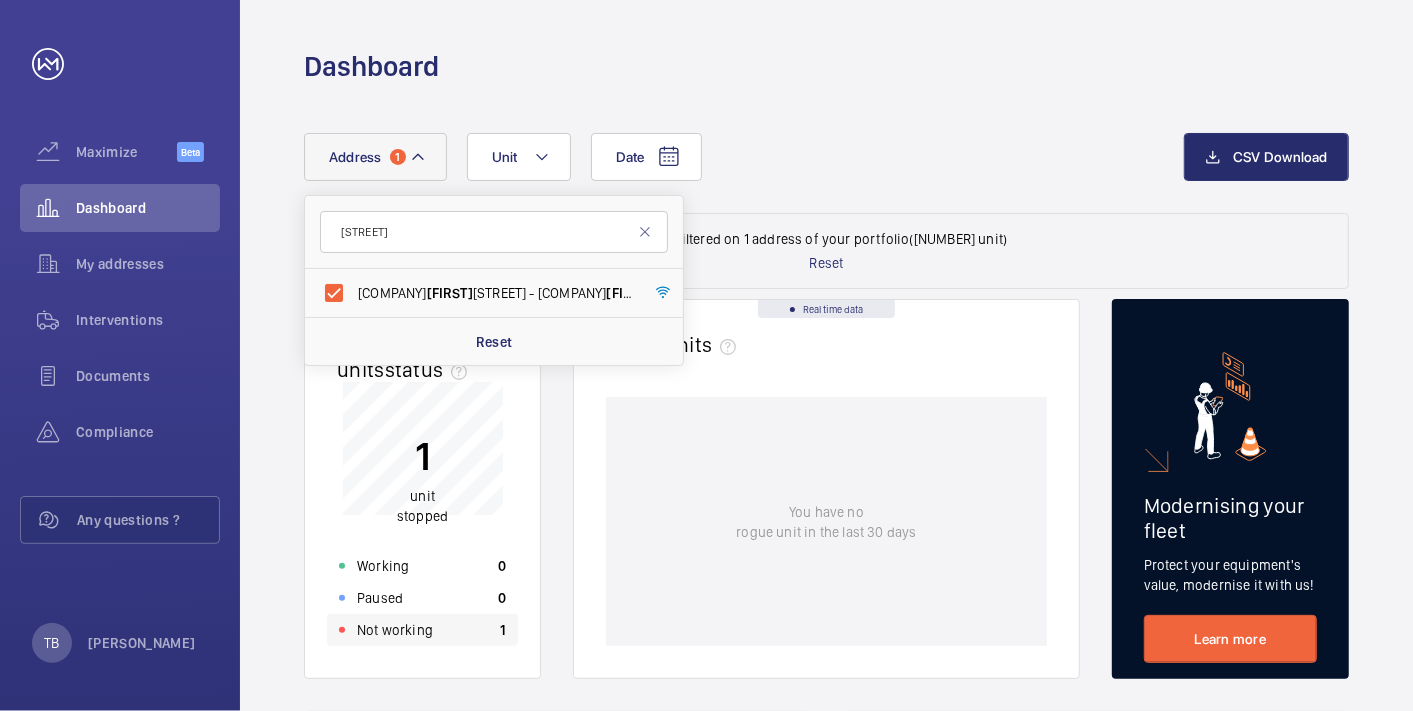 click on "Not working [NUMBER]" 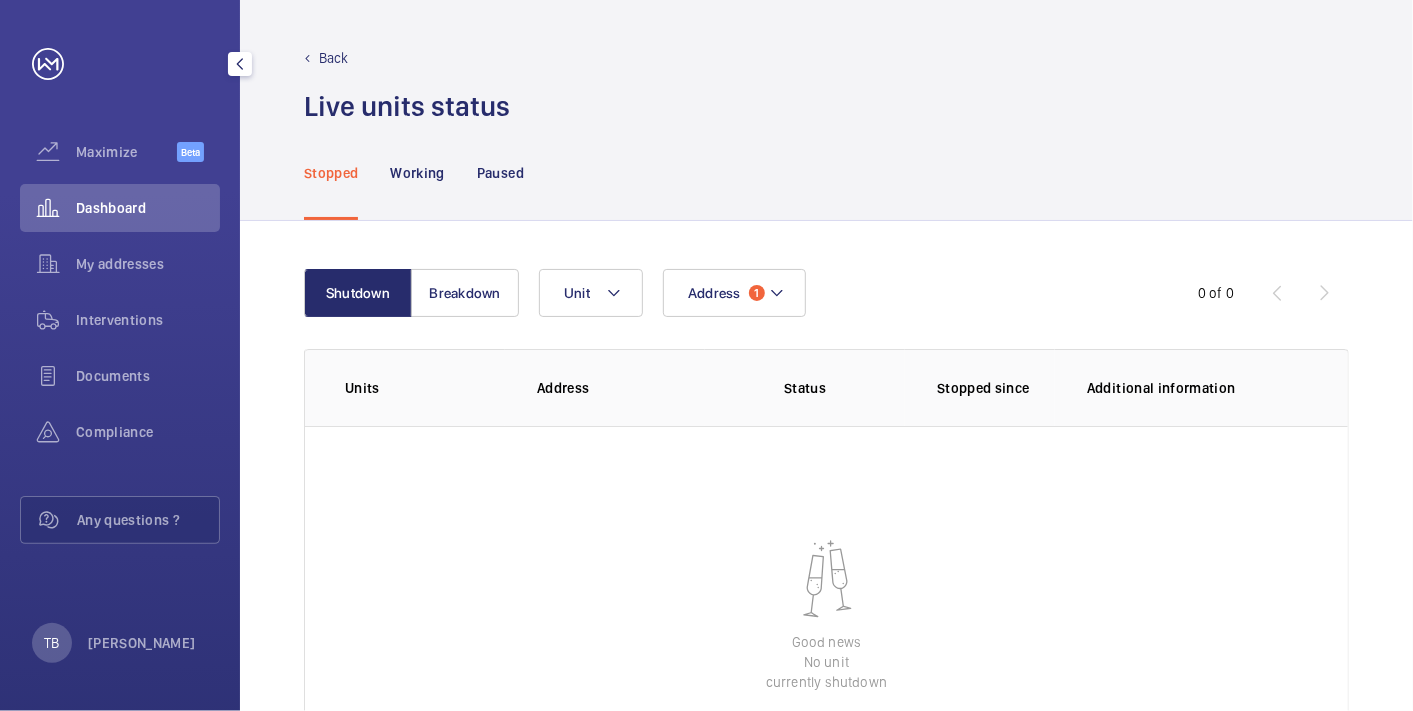 click on "Dashboard" 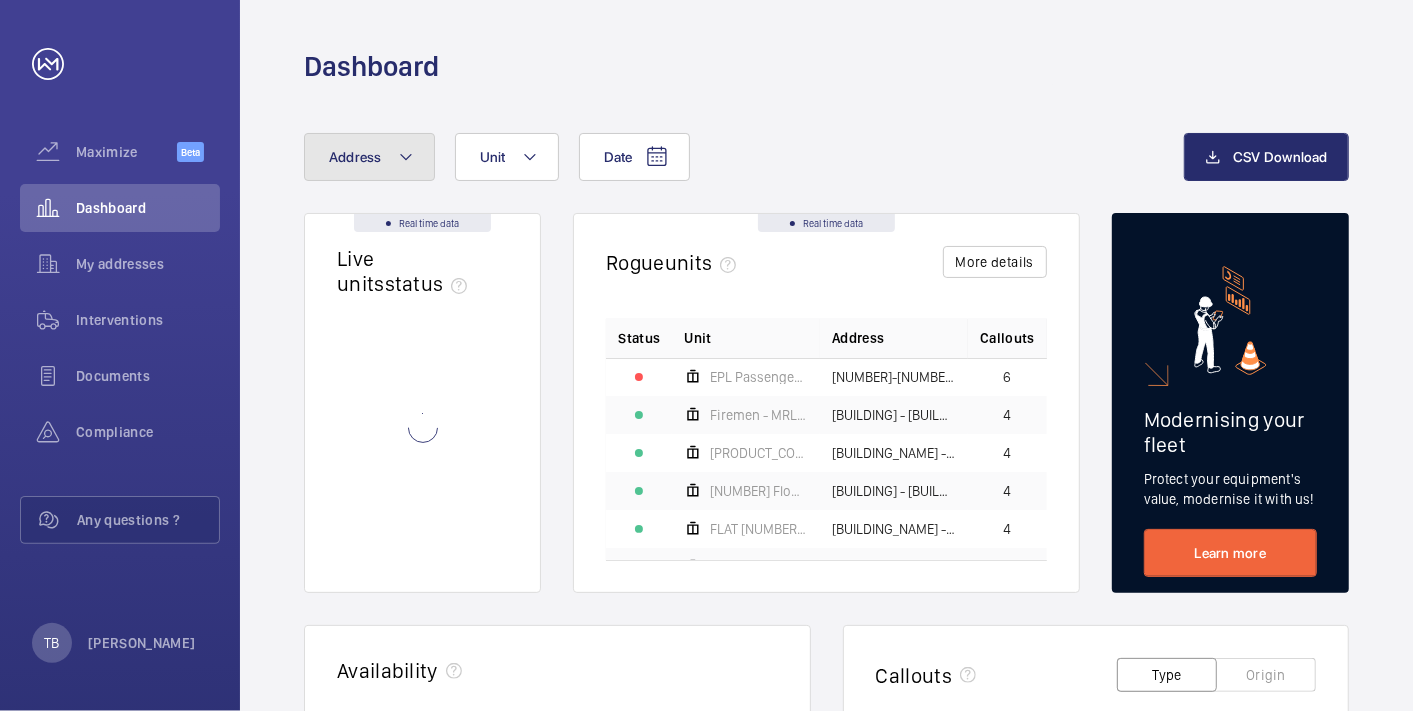 click on "Address" 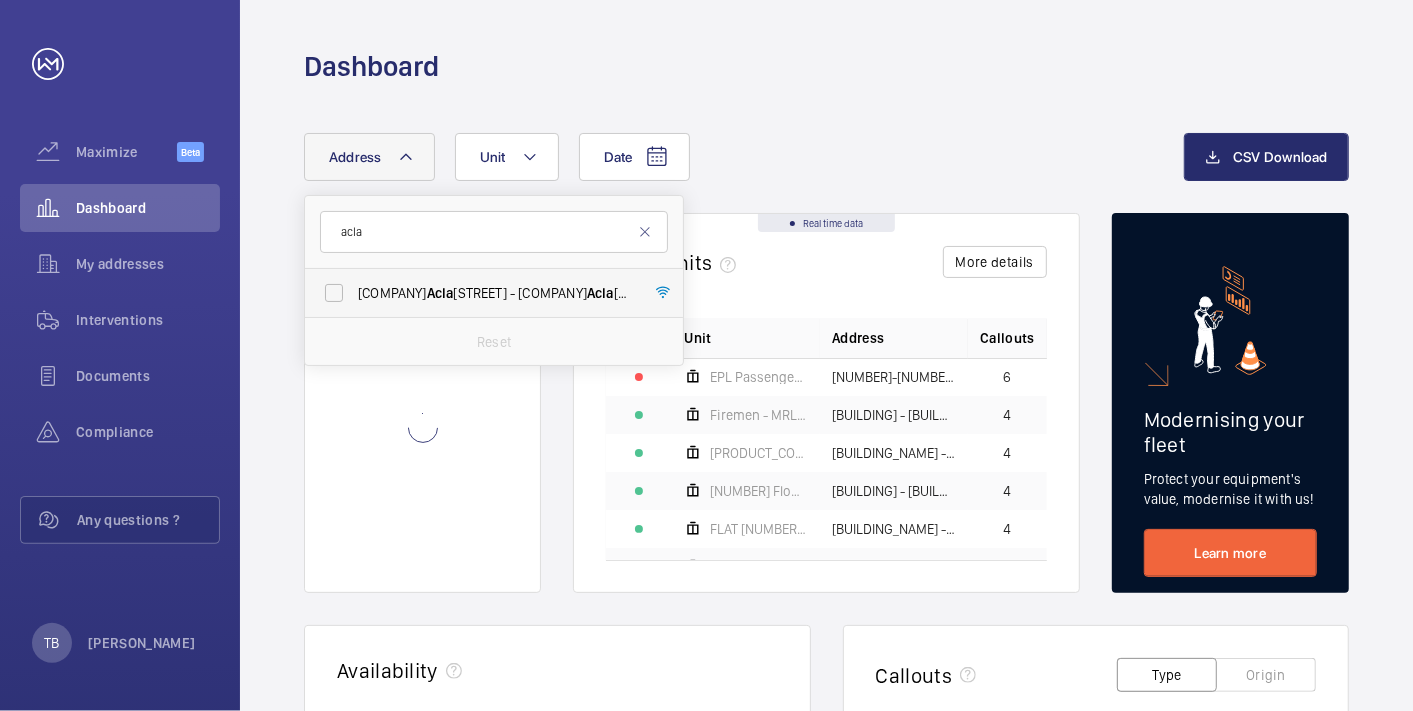 type on "acla" 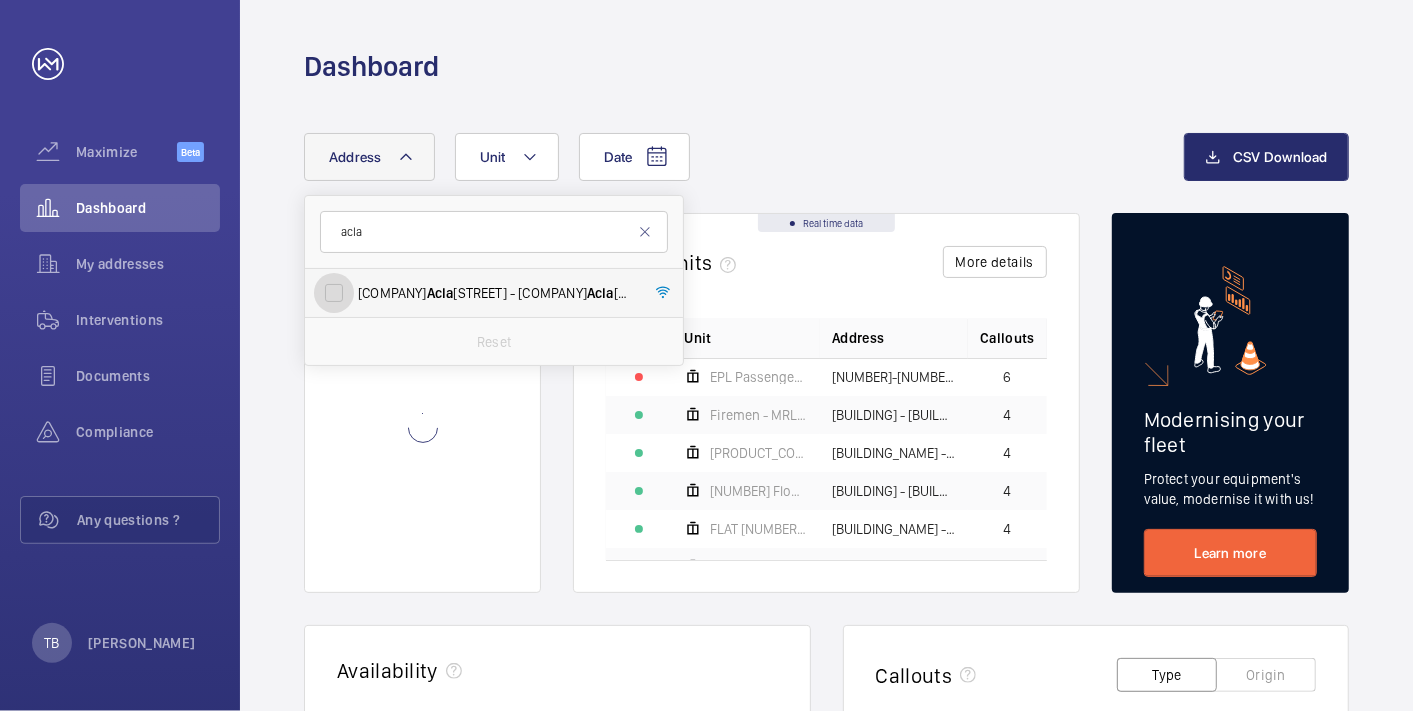 click on "[COMPANY] [BUILDING] [STREET] - [COMPANY] [BUILDING] [STREET], [CITY] [POSTCODE]" at bounding box center (334, 293) 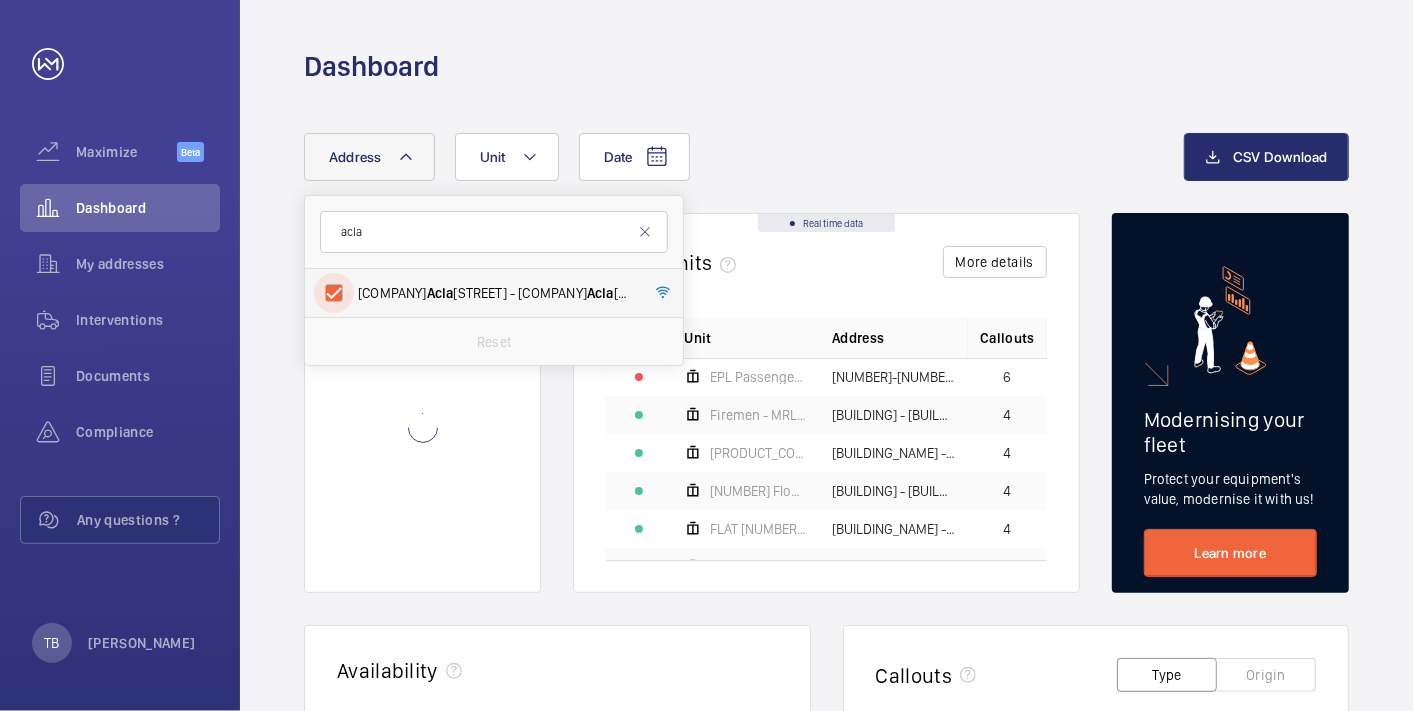 checkbox on "true" 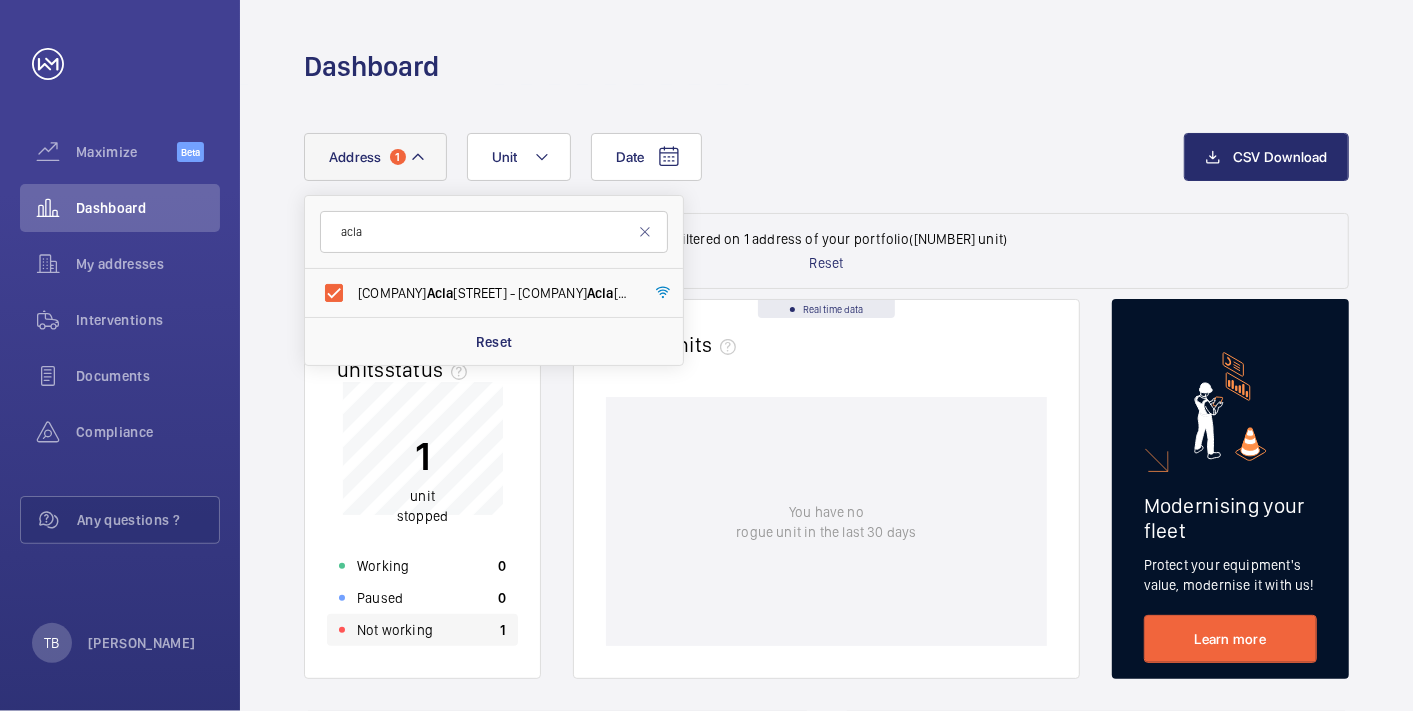 click on "Not working [NUMBER]" 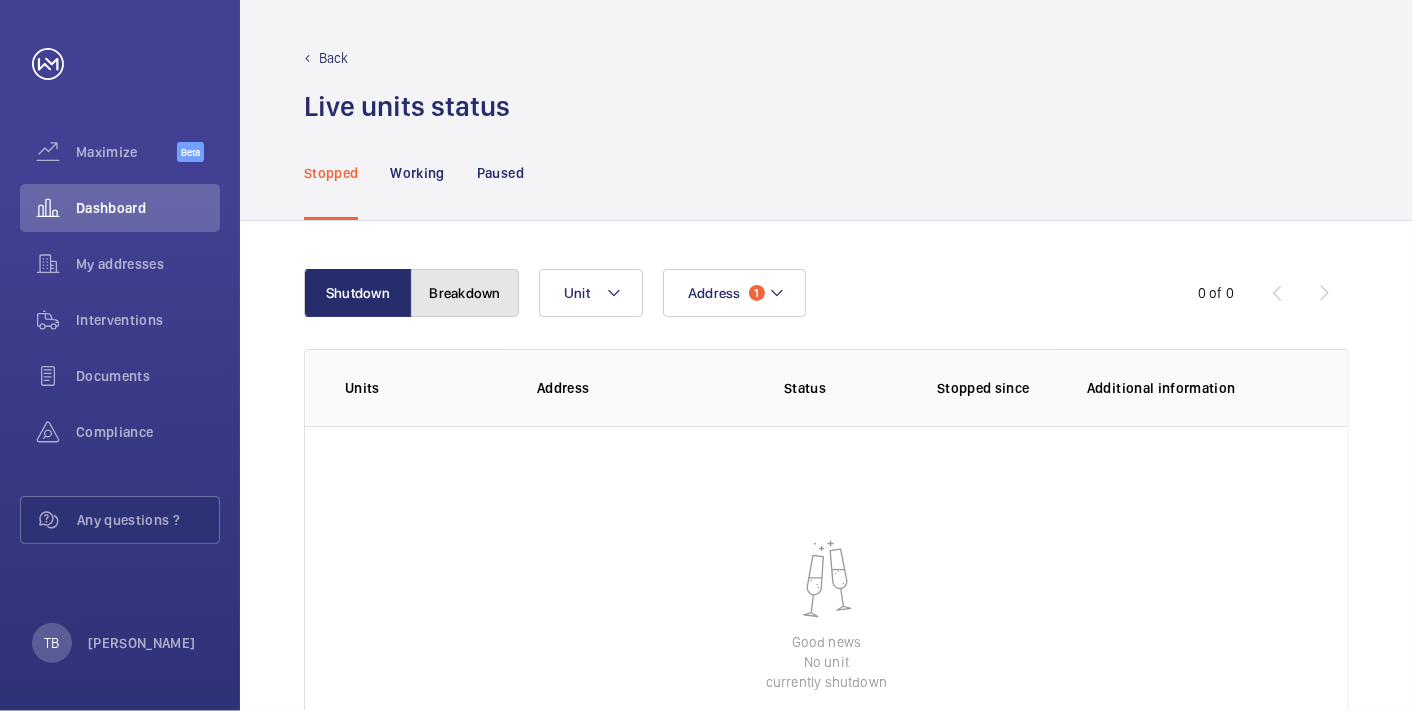 click on "Breakdown" 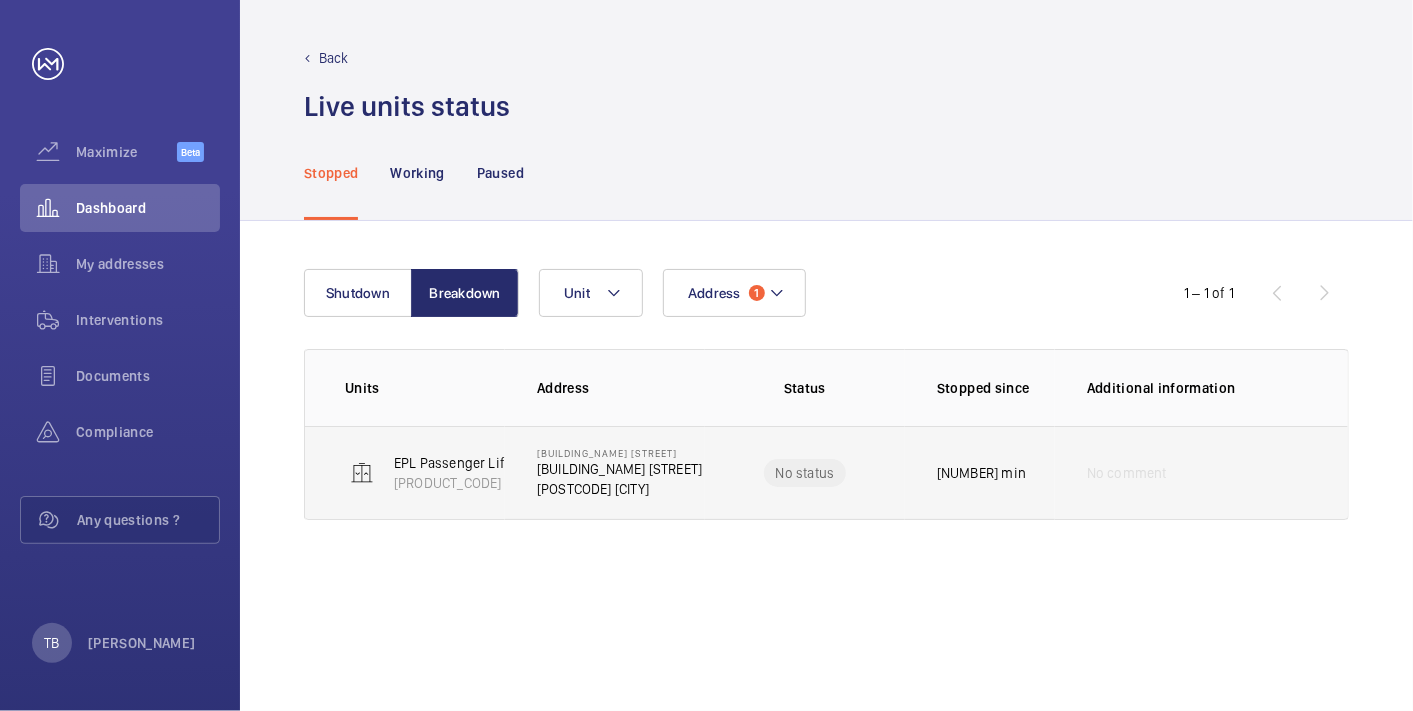 click on "[POSTCODE] [CITY]" 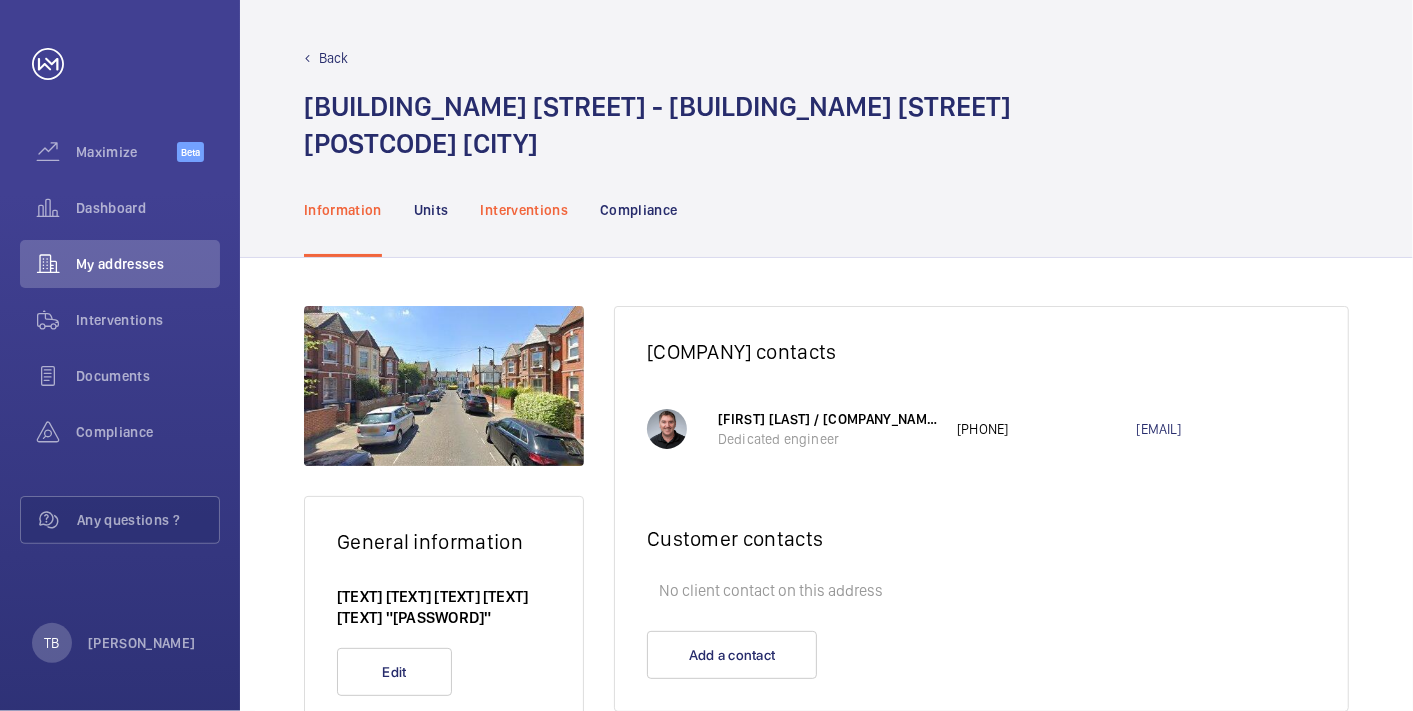 click on "Interventions" 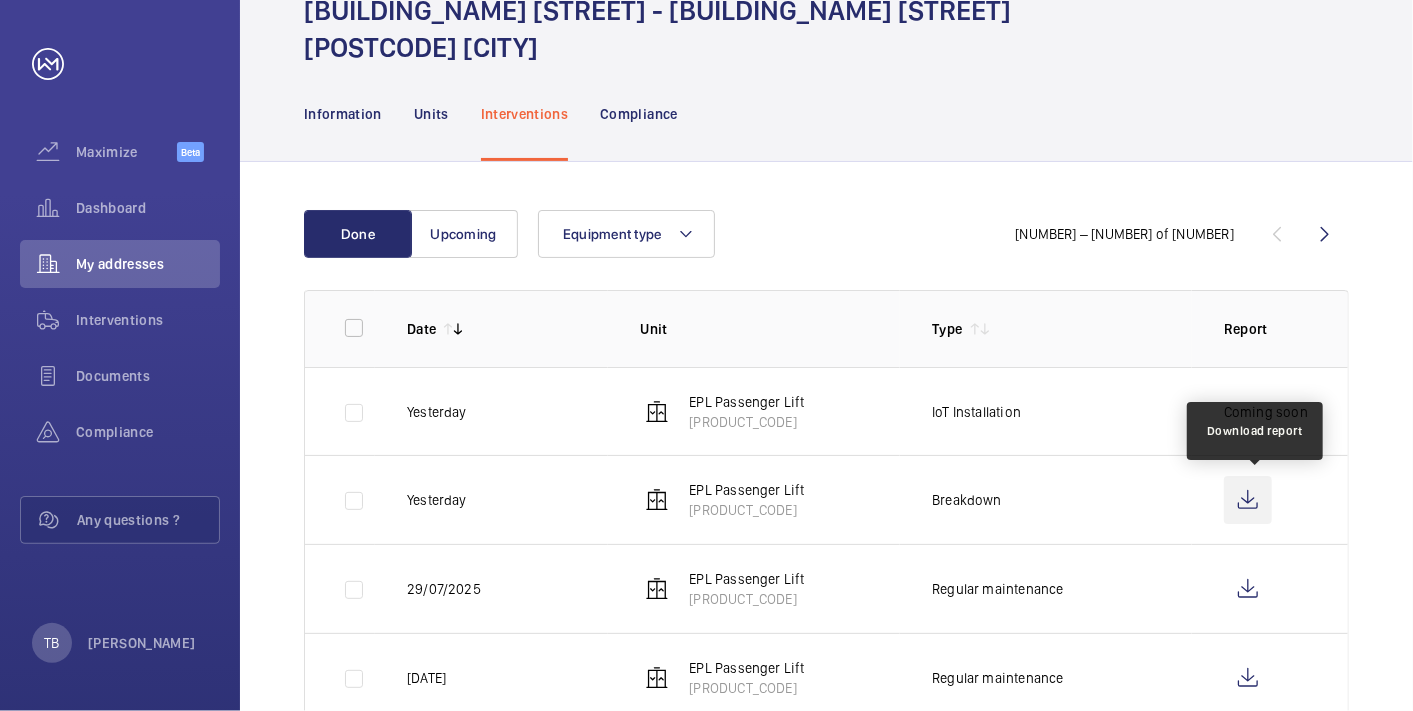 scroll, scrollTop: 95, scrollLeft: 0, axis: vertical 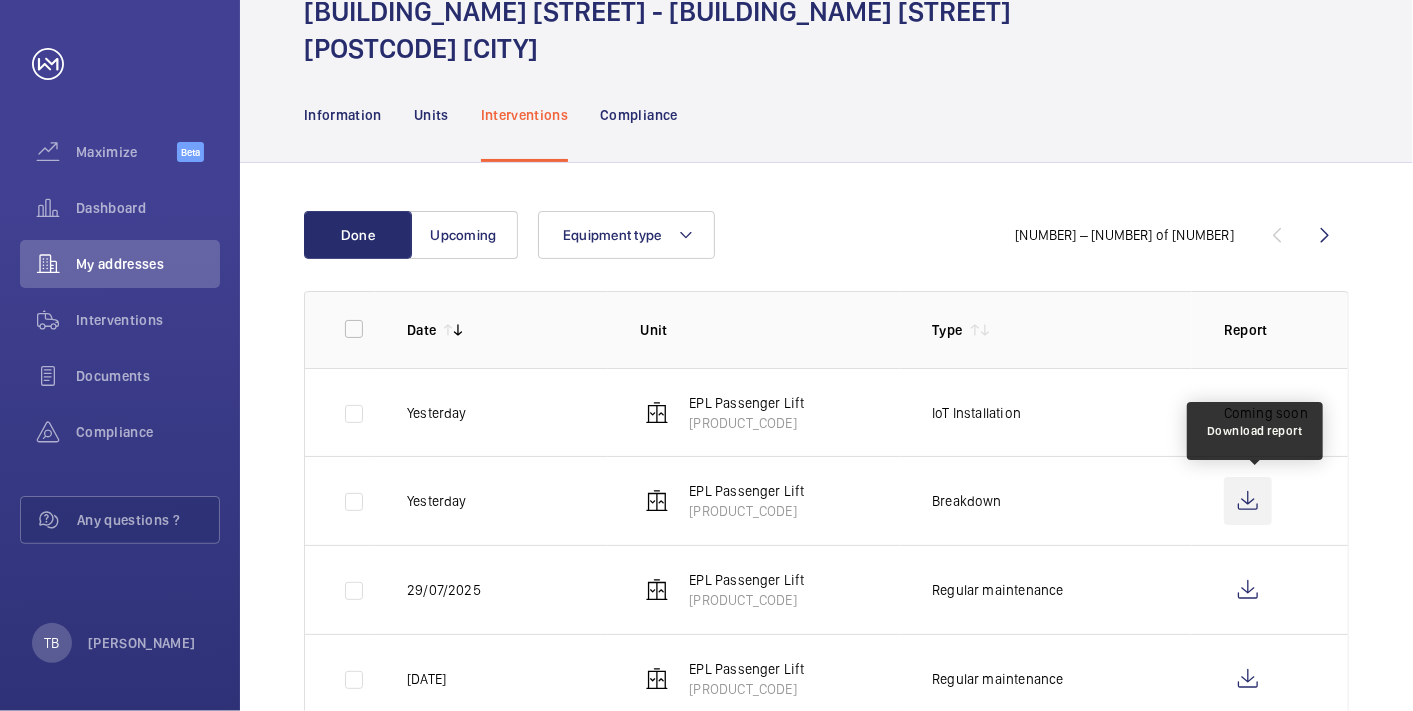 click 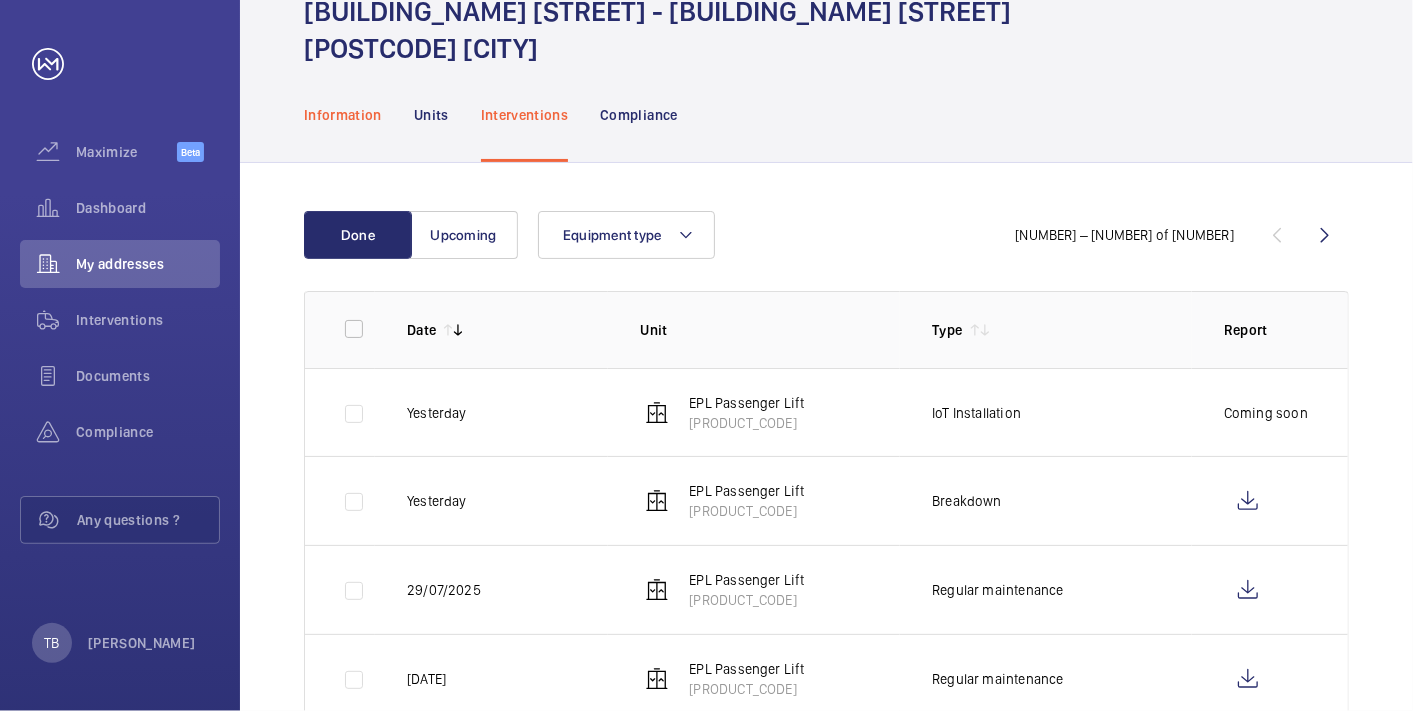 click on "Information" 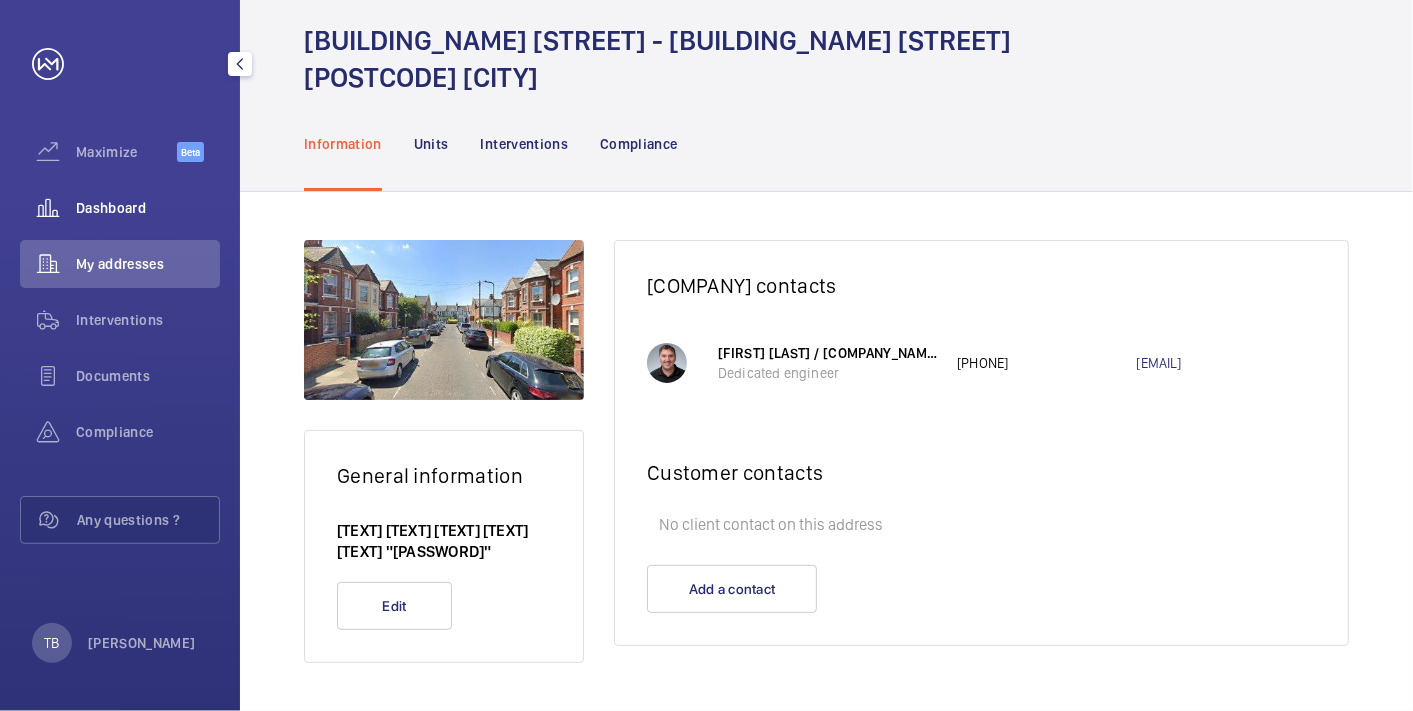 click on "Dashboard" 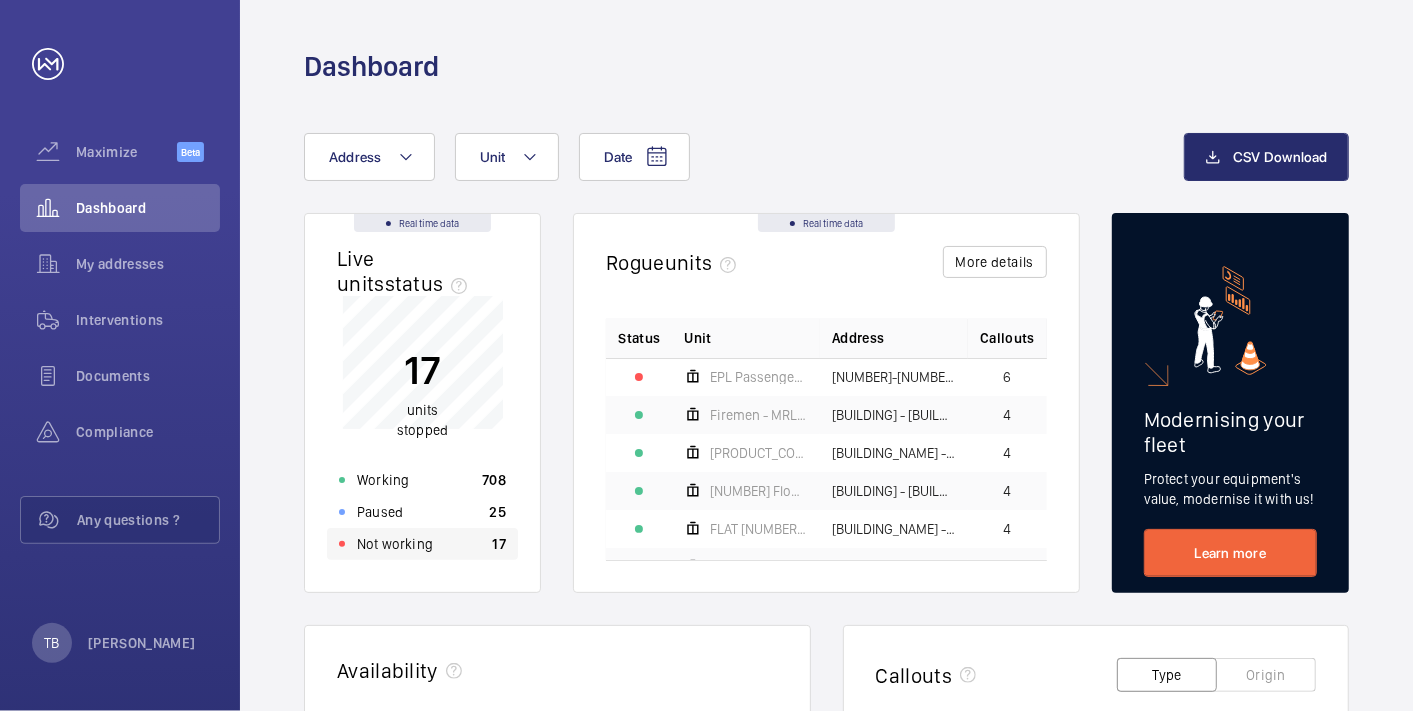 click on "Not working [NUMBER]" 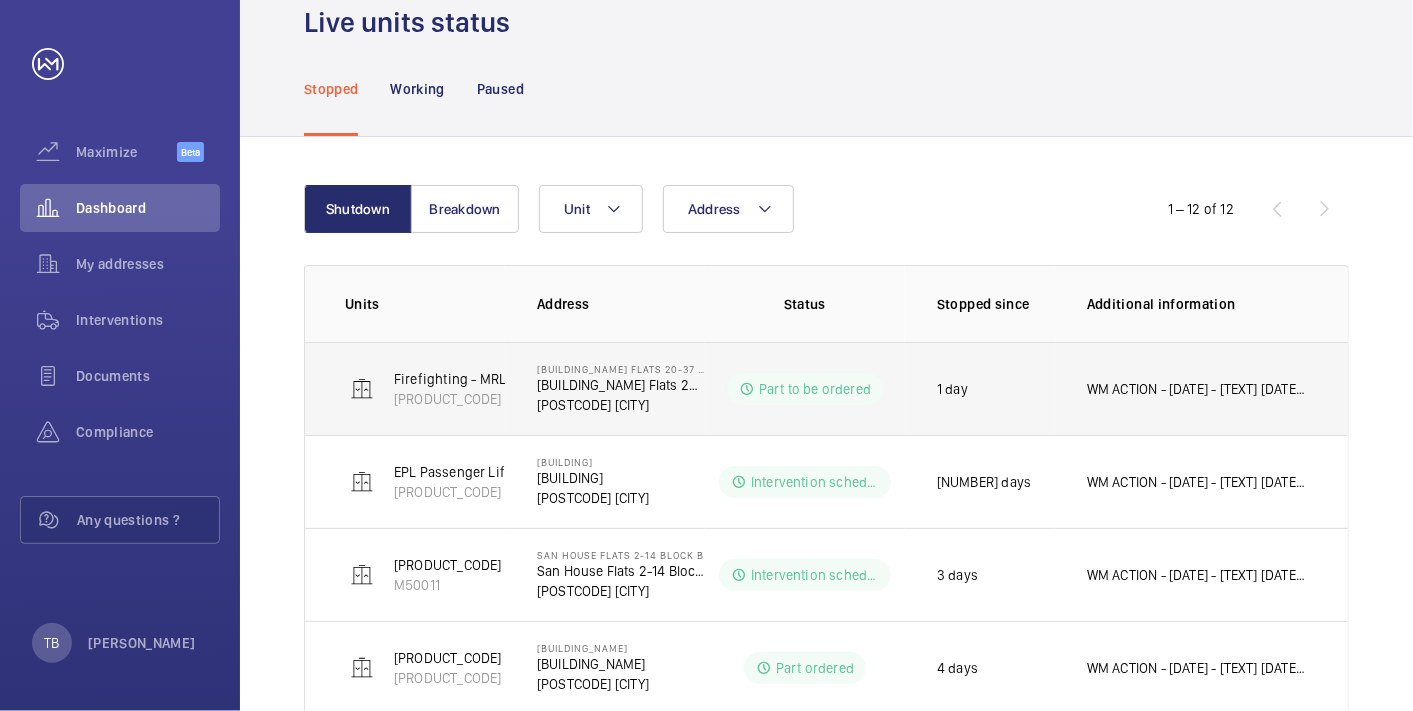 scroll, scrollTop: 88, scrollLeft: 0, axis: vertical 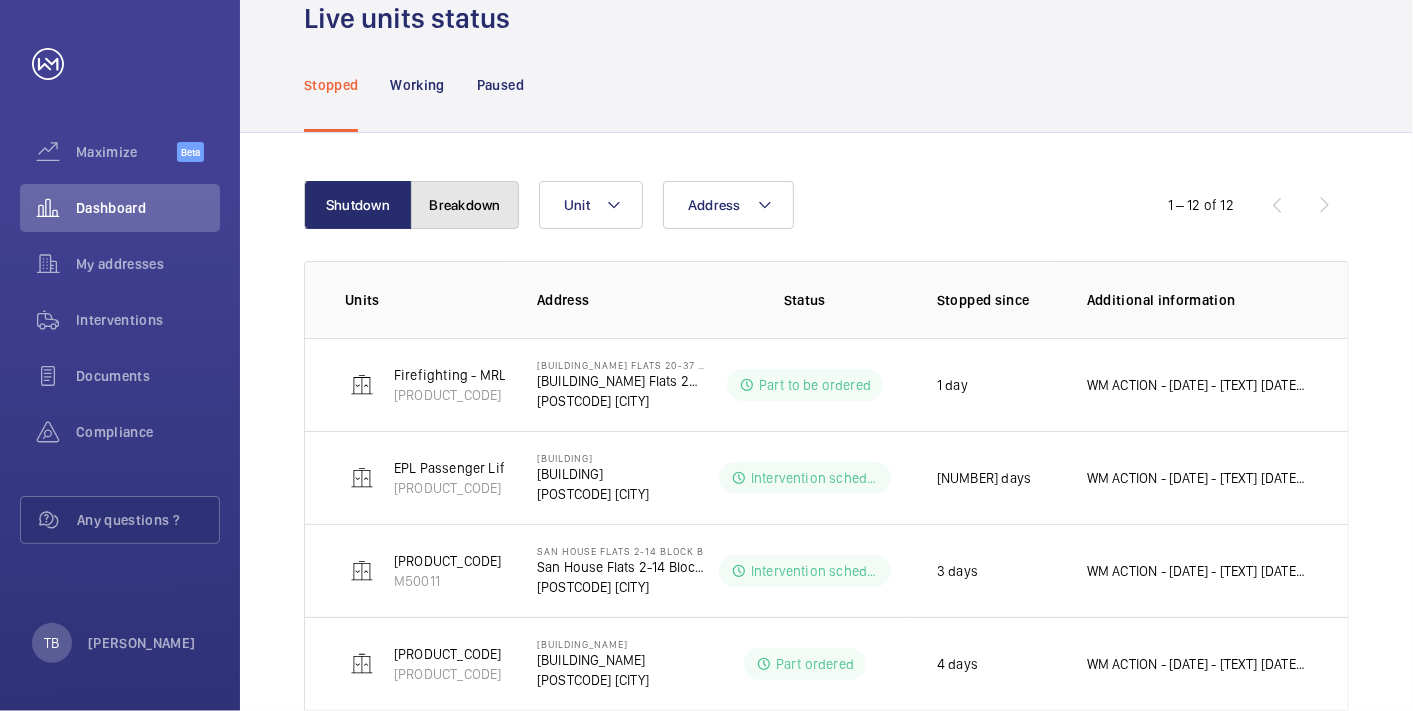 click on "Breakdown" 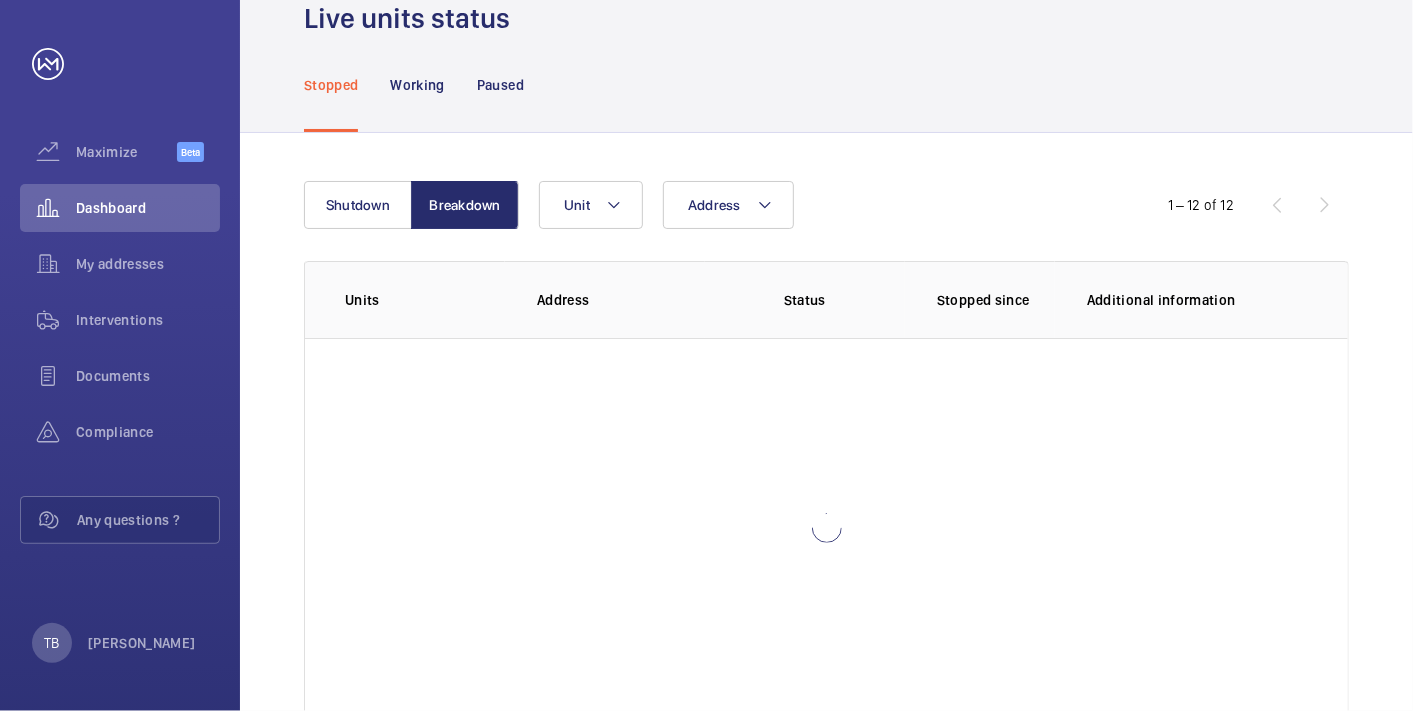 scroll, scrollTop: 40, scrollLeft: 0, axis: vertical 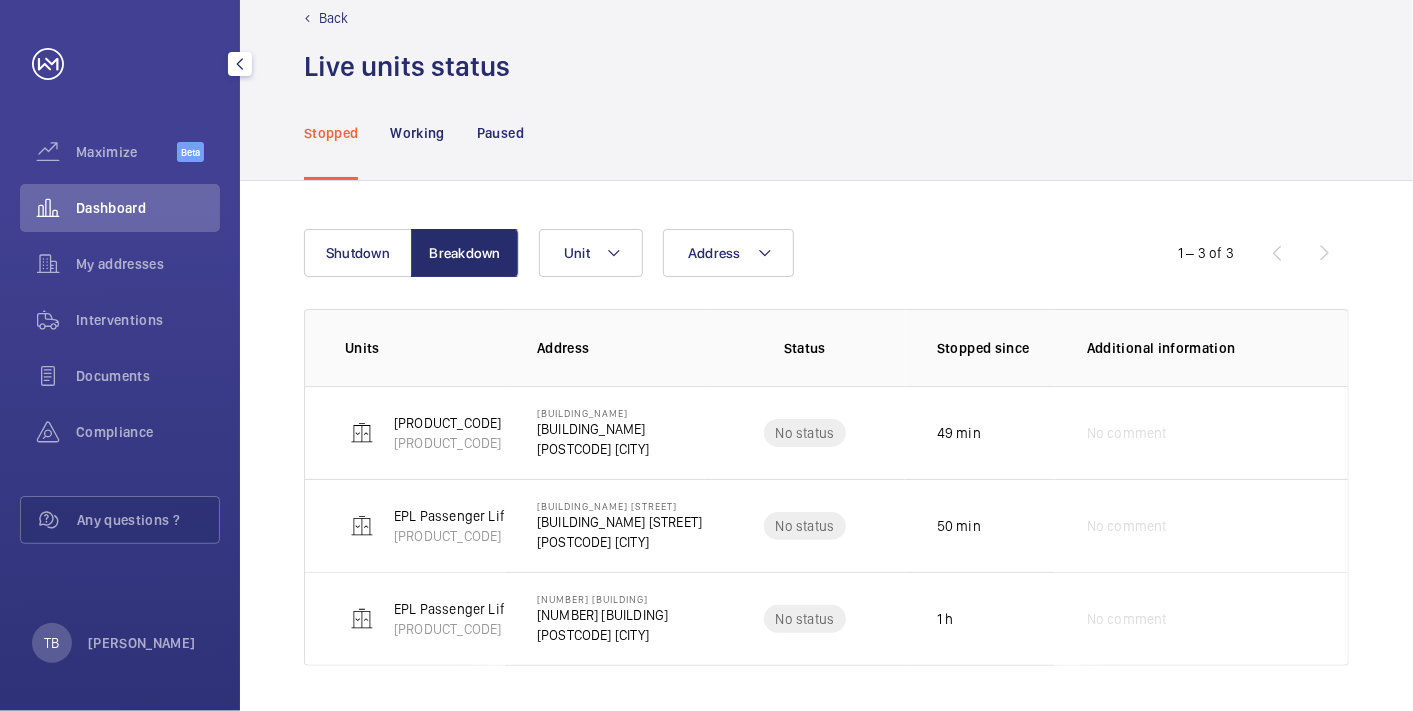 click on "Dashboard" 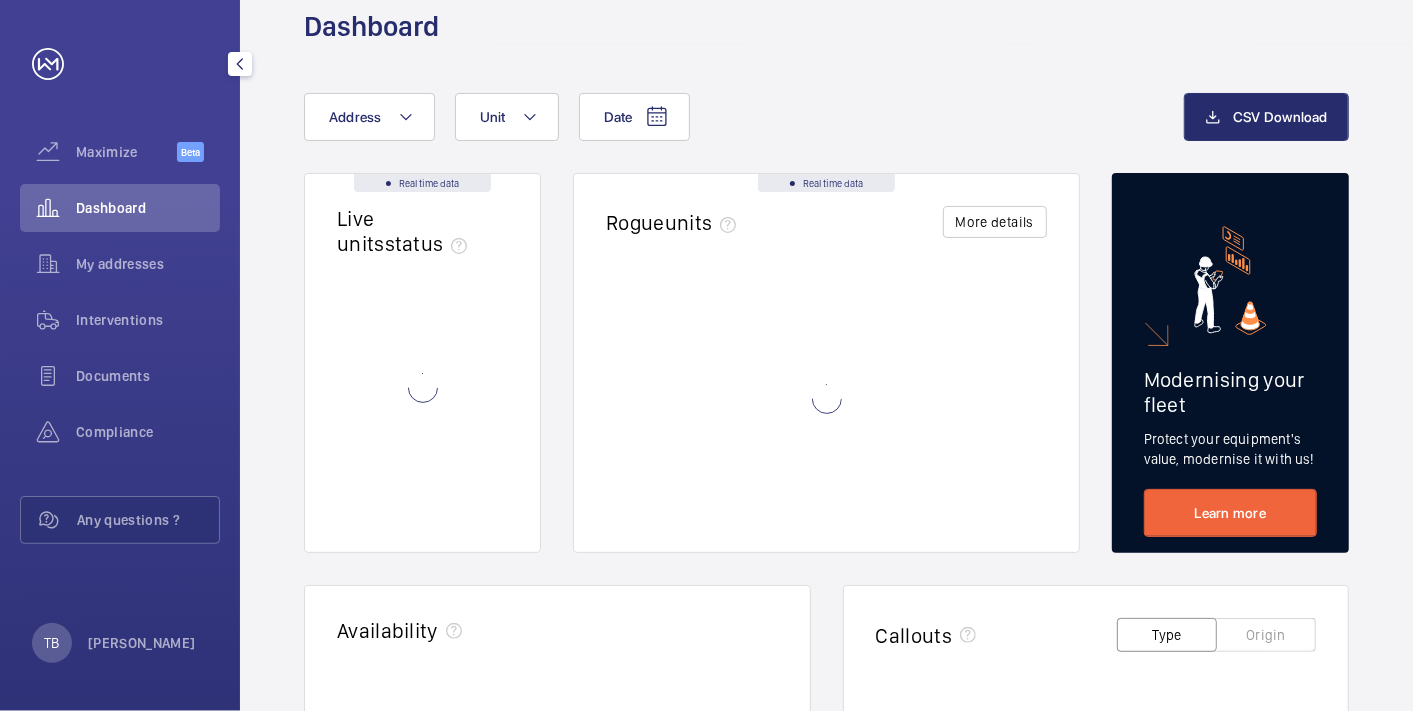 scroll, scrollTop: 0, scrollLeft: 0, axis: both 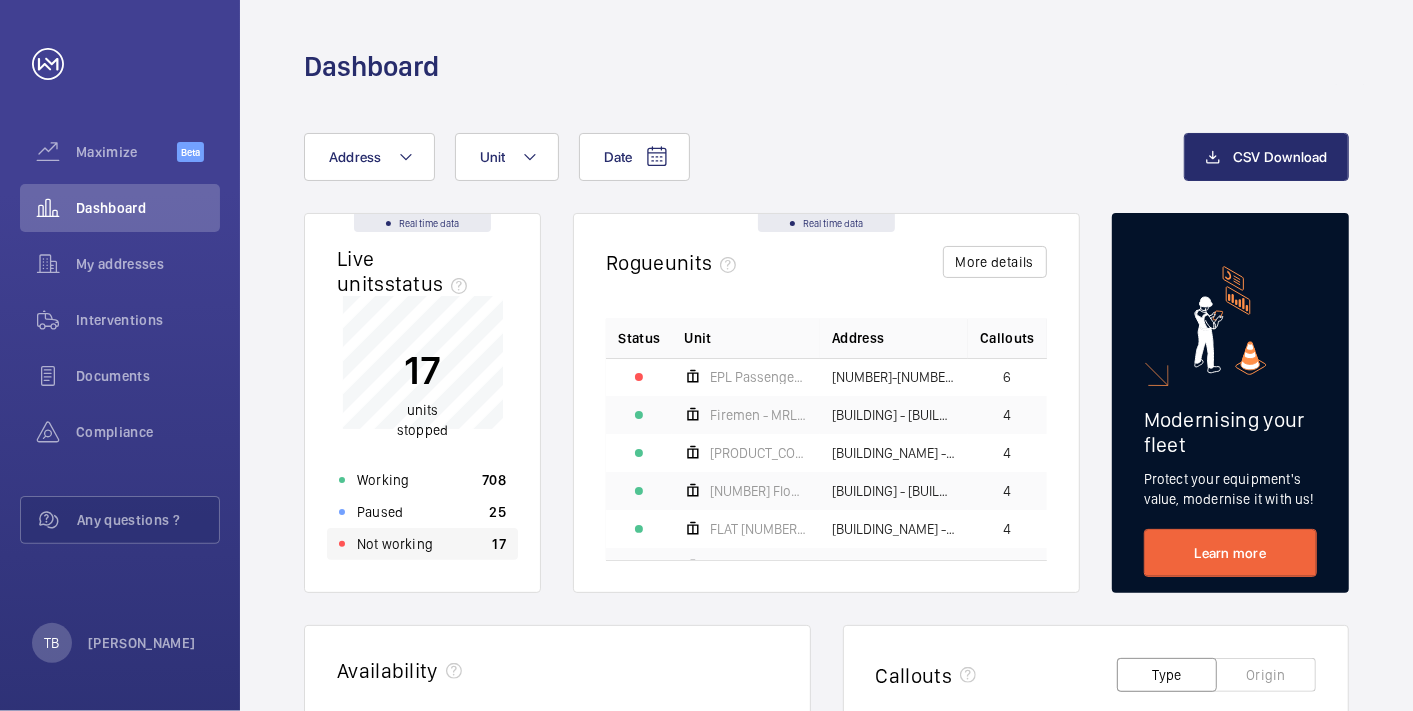 click on "Not working [NUMBER]" 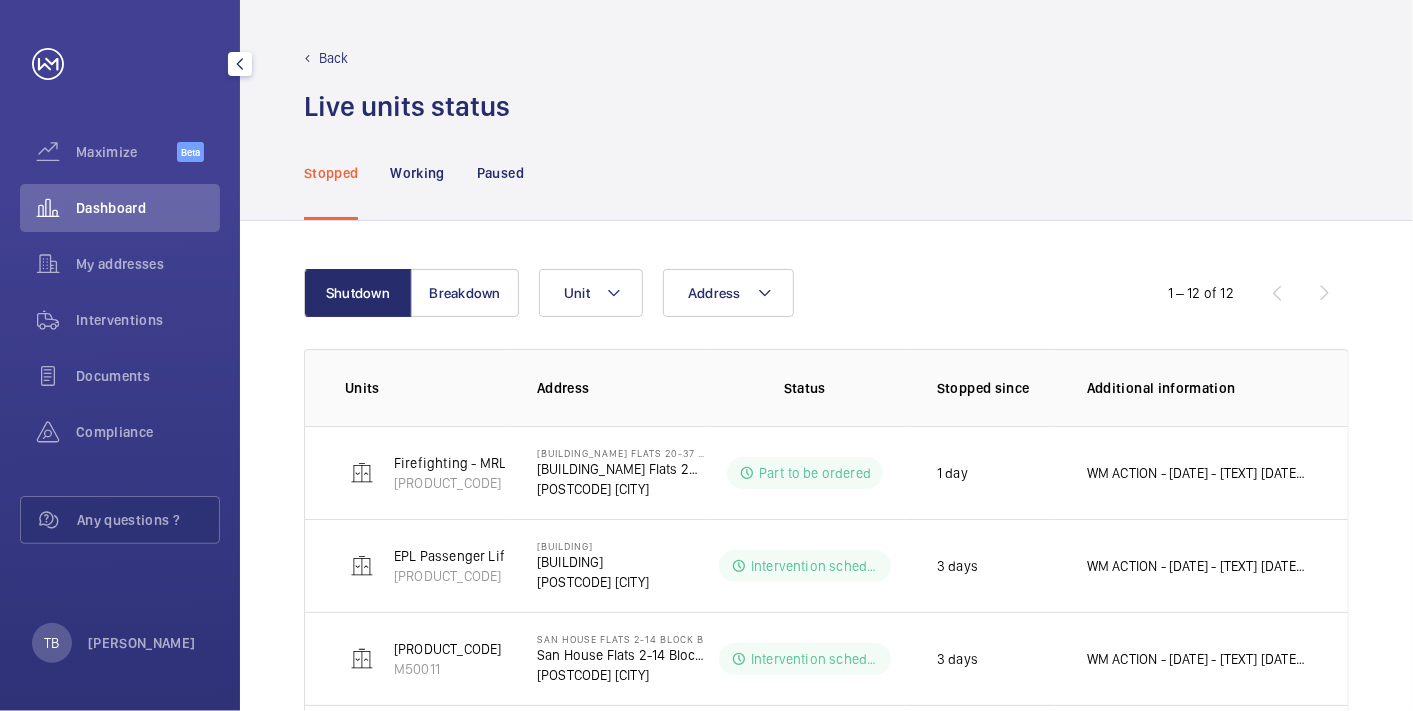 click on "Dashboard" 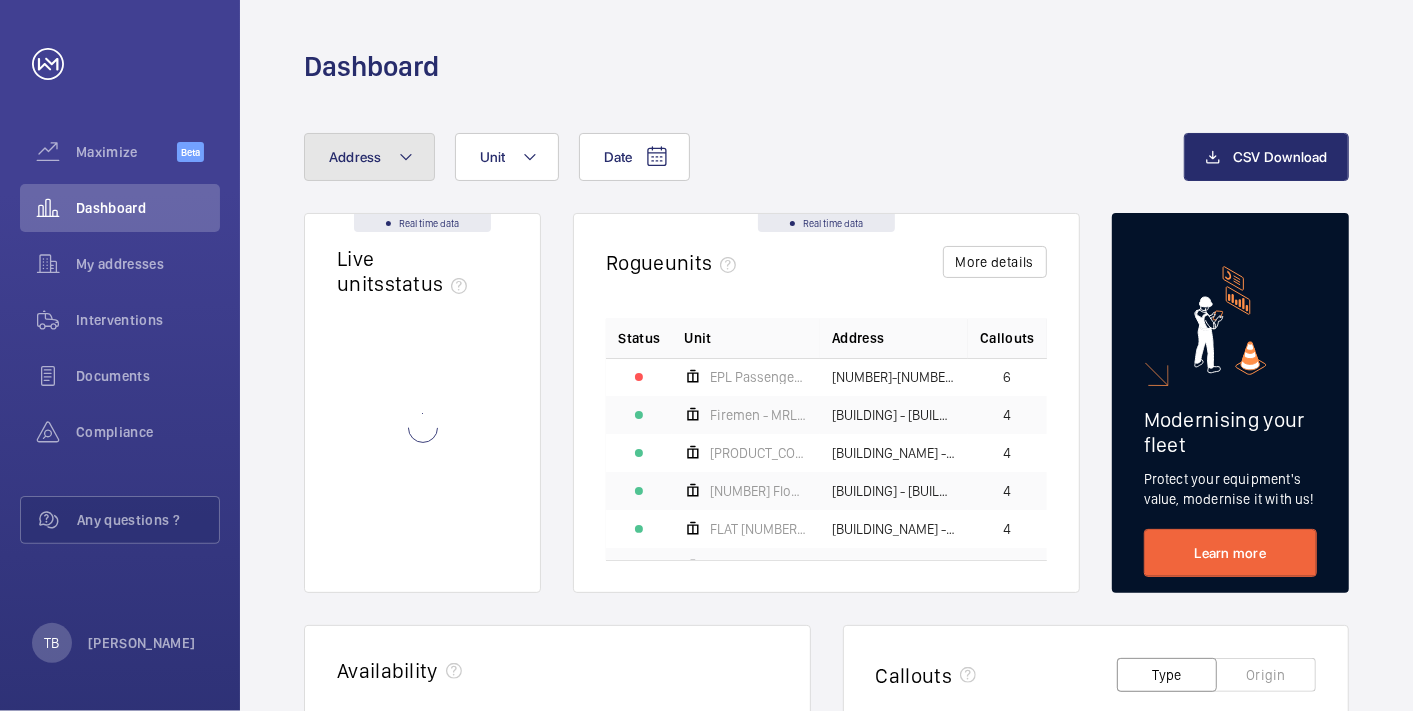 click 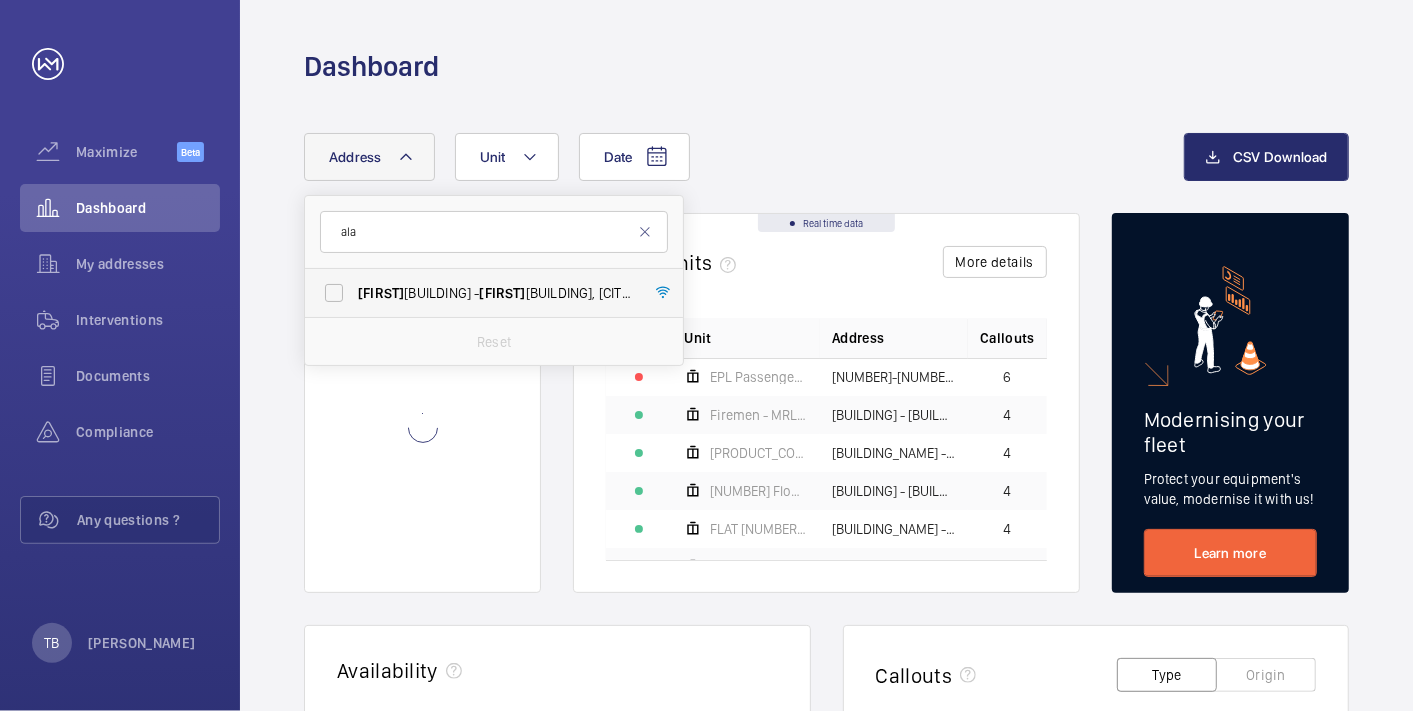 type on "ala" 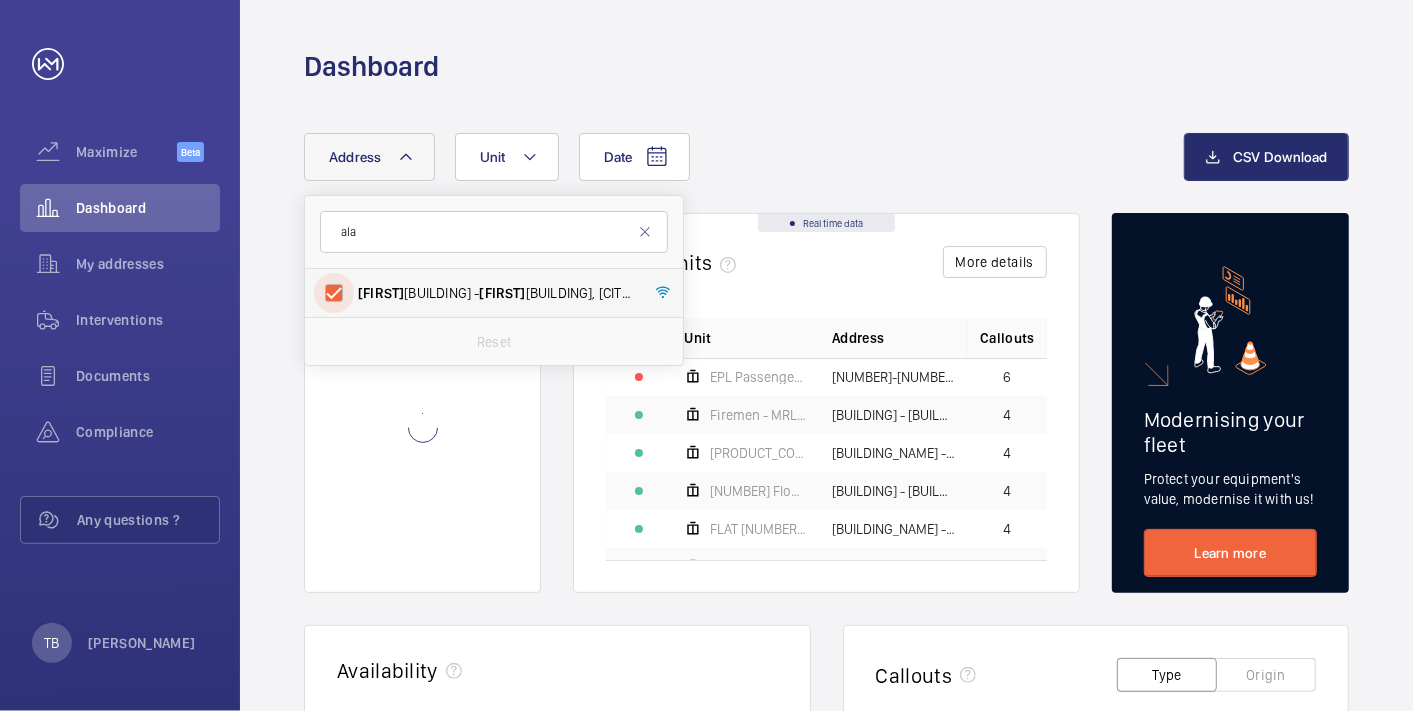 checkbox on "true" 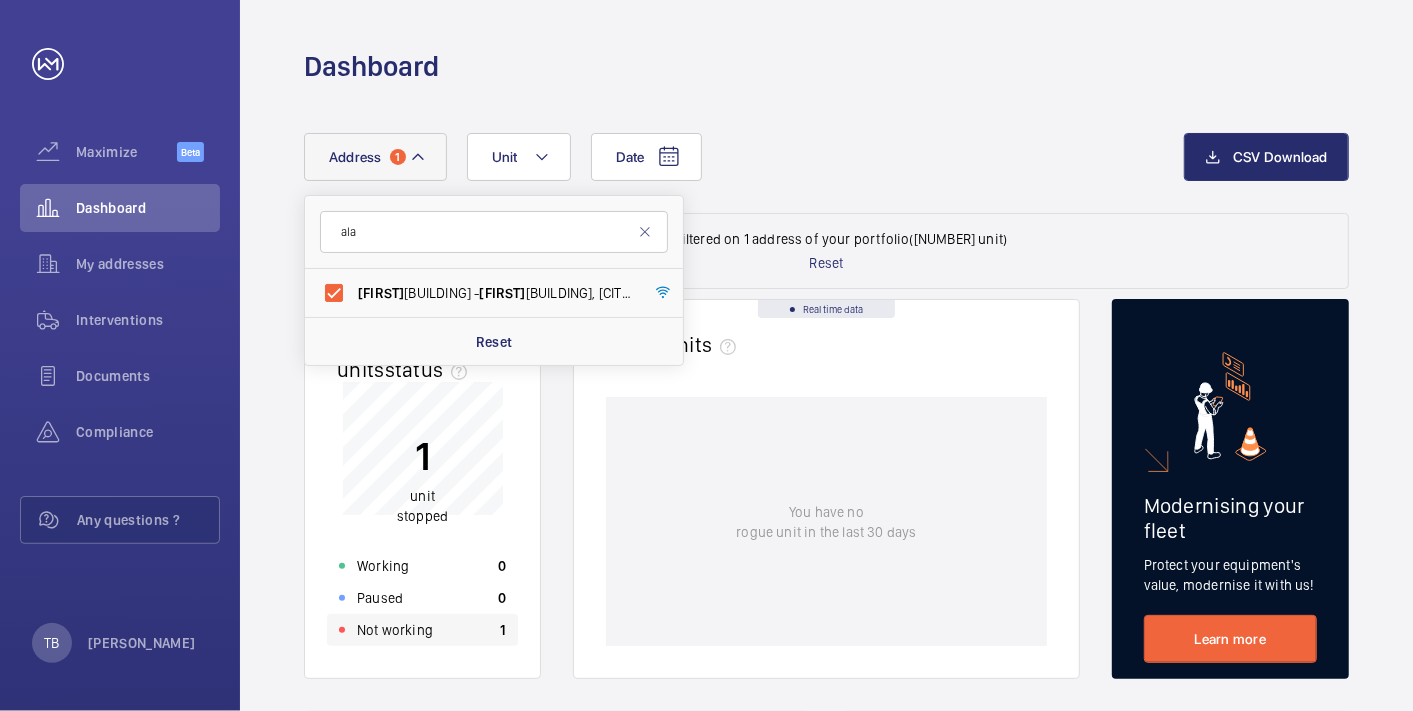 click on "Not working [NUMBER]" 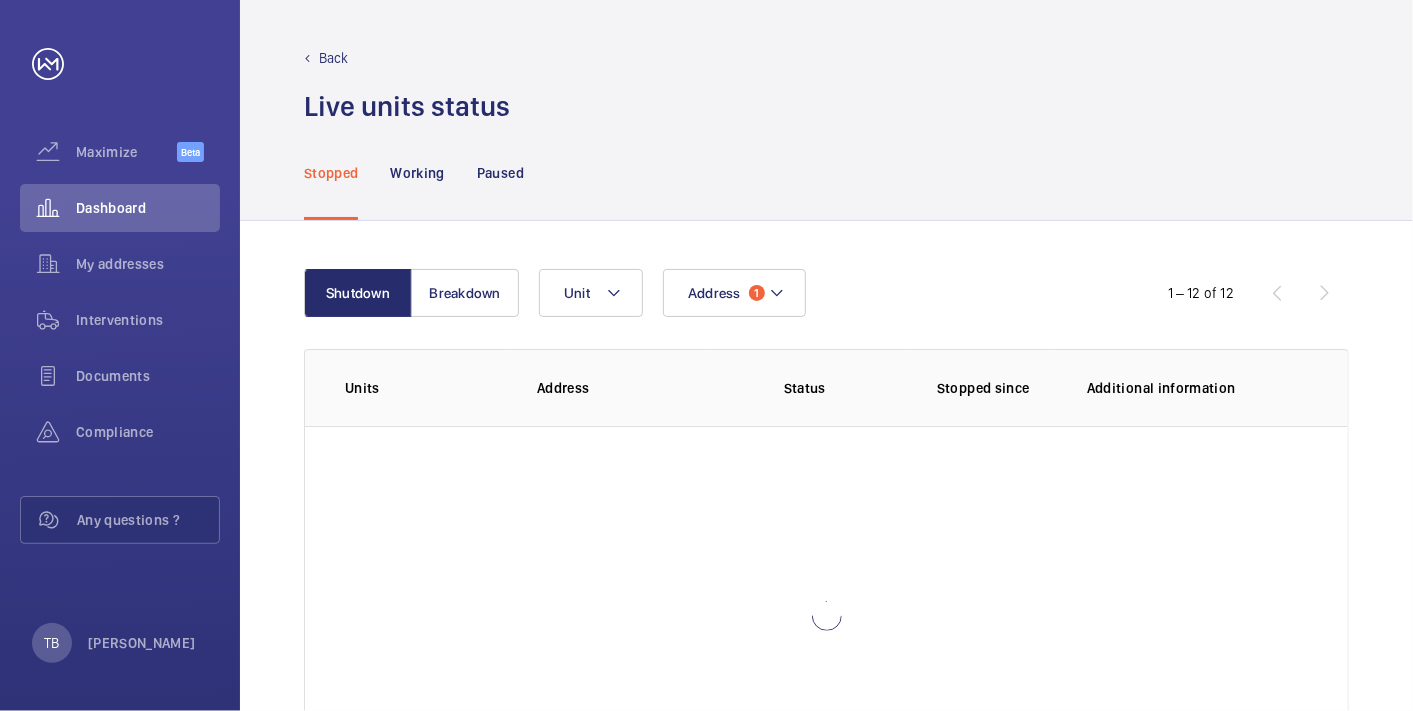 scroll, scrollTop: 142, scrollLeft: 0, axis: vertical 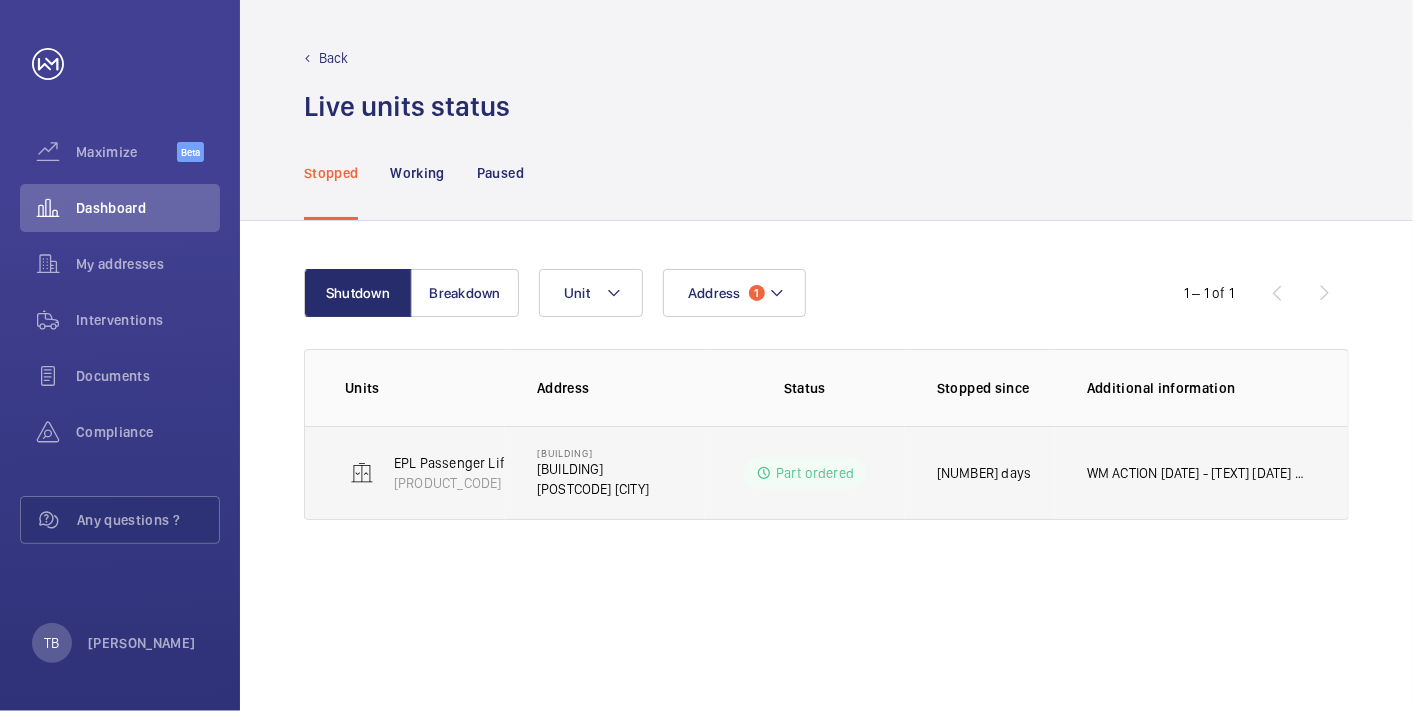 click on "WM ACTION [DATE] - [TEXT]
[DATE] - [TEXT]
[DATE] - [TEXT]
[DATE] - [TEXT]
[DATE] - [TEXT]
[DATE]. - [TEXT]
WM ACTION - [DATE] - [TEXT]
[DATE] - [TEXT]
[DATE]" 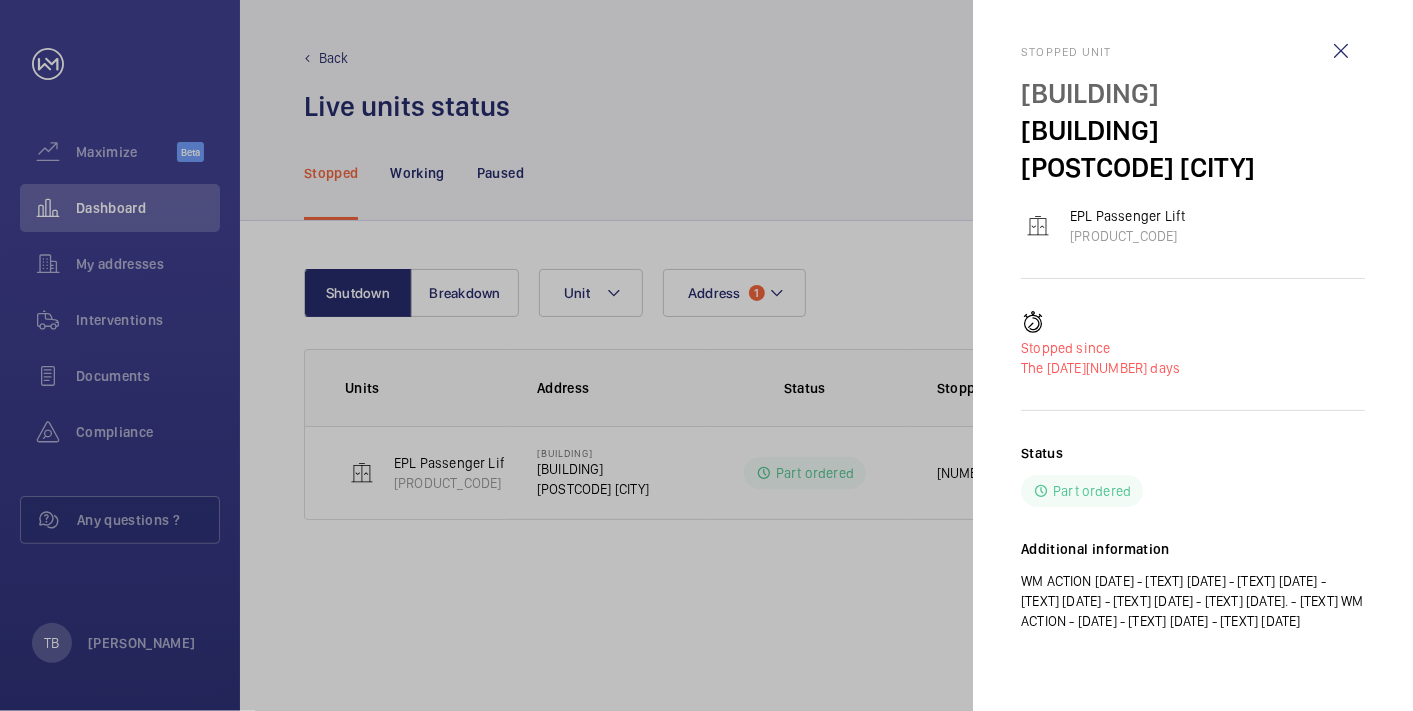 scroll, scrollTop: 115, scrollLeft: 0, axis: vertical 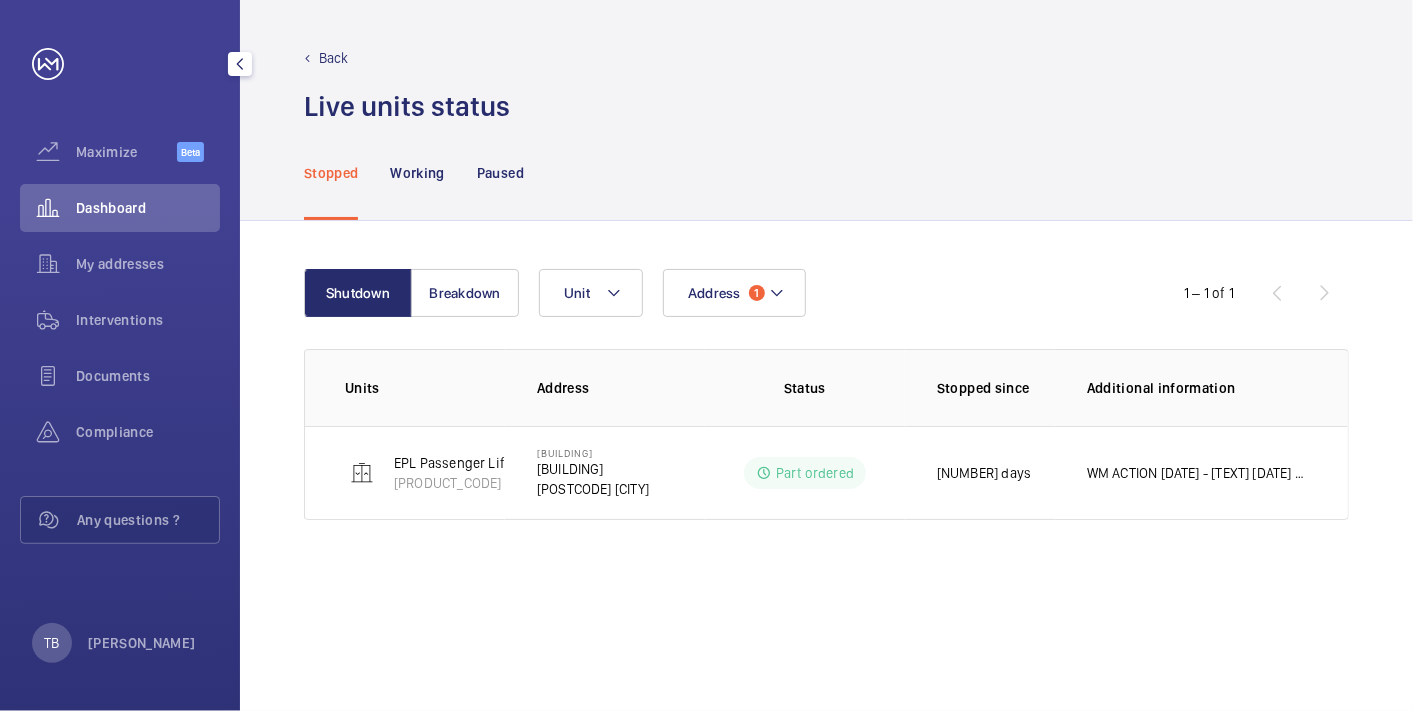 click on "Dashboard" 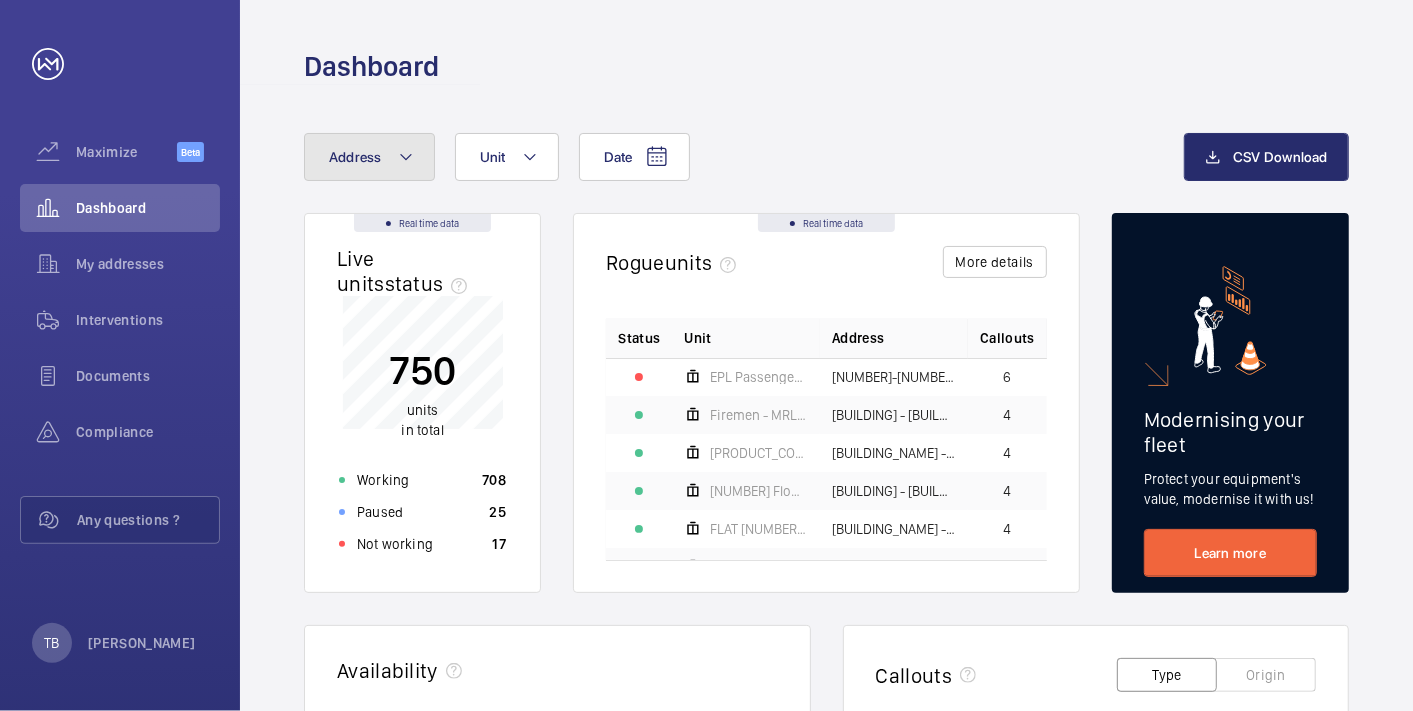 click on "Address" 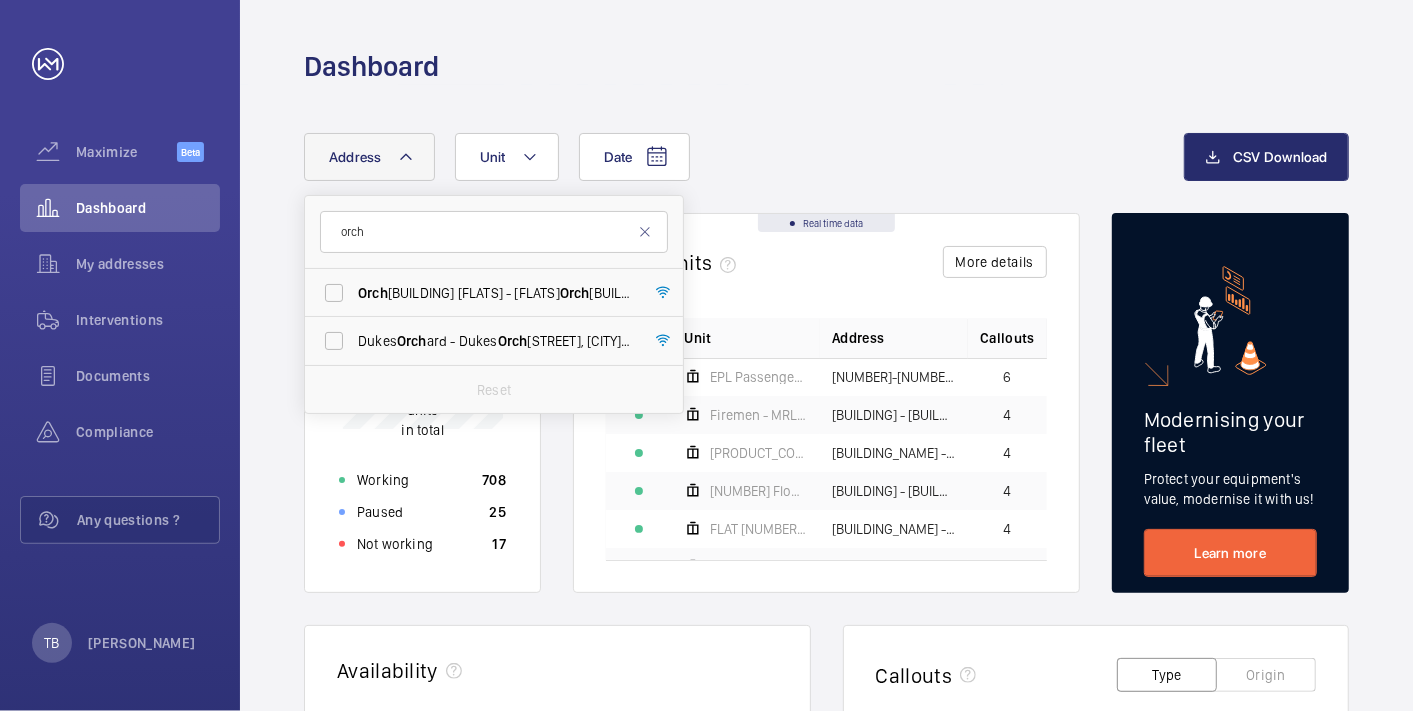 type on "orch" 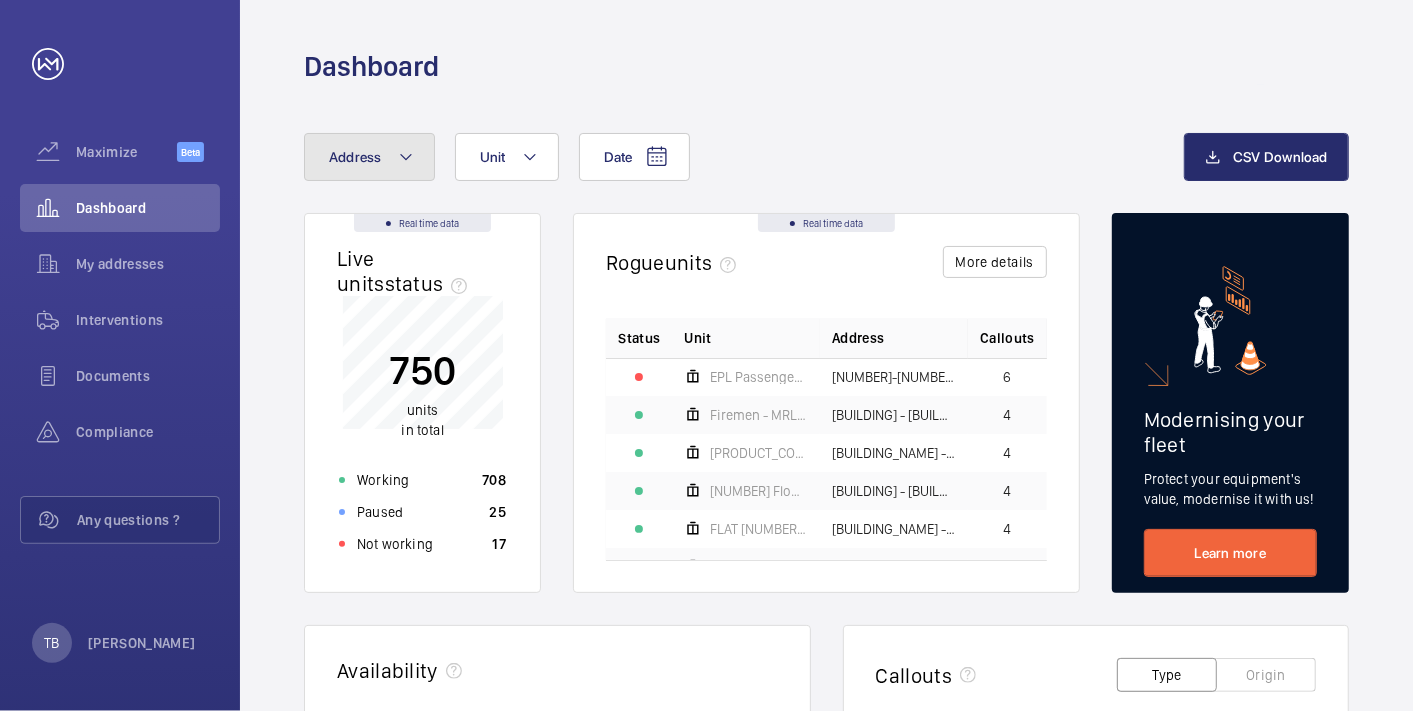 click on "Address" 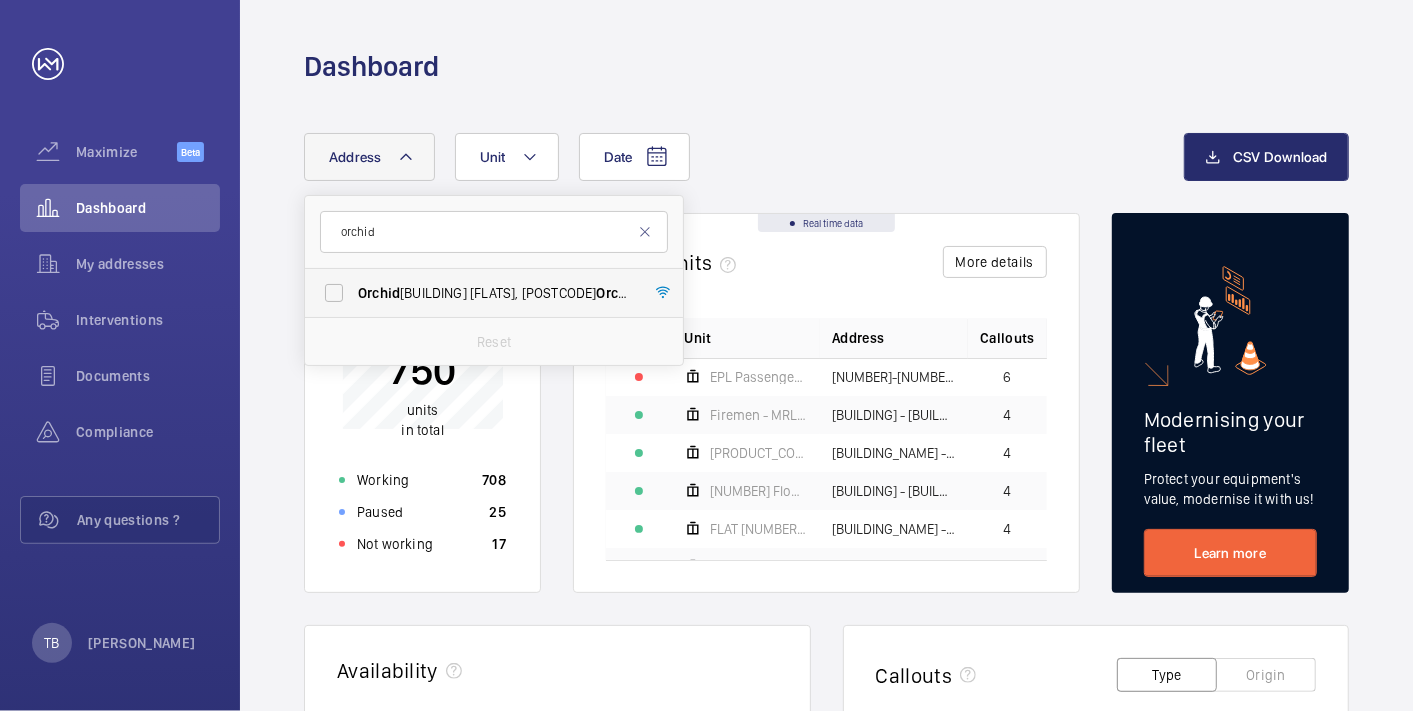type on "orchid" 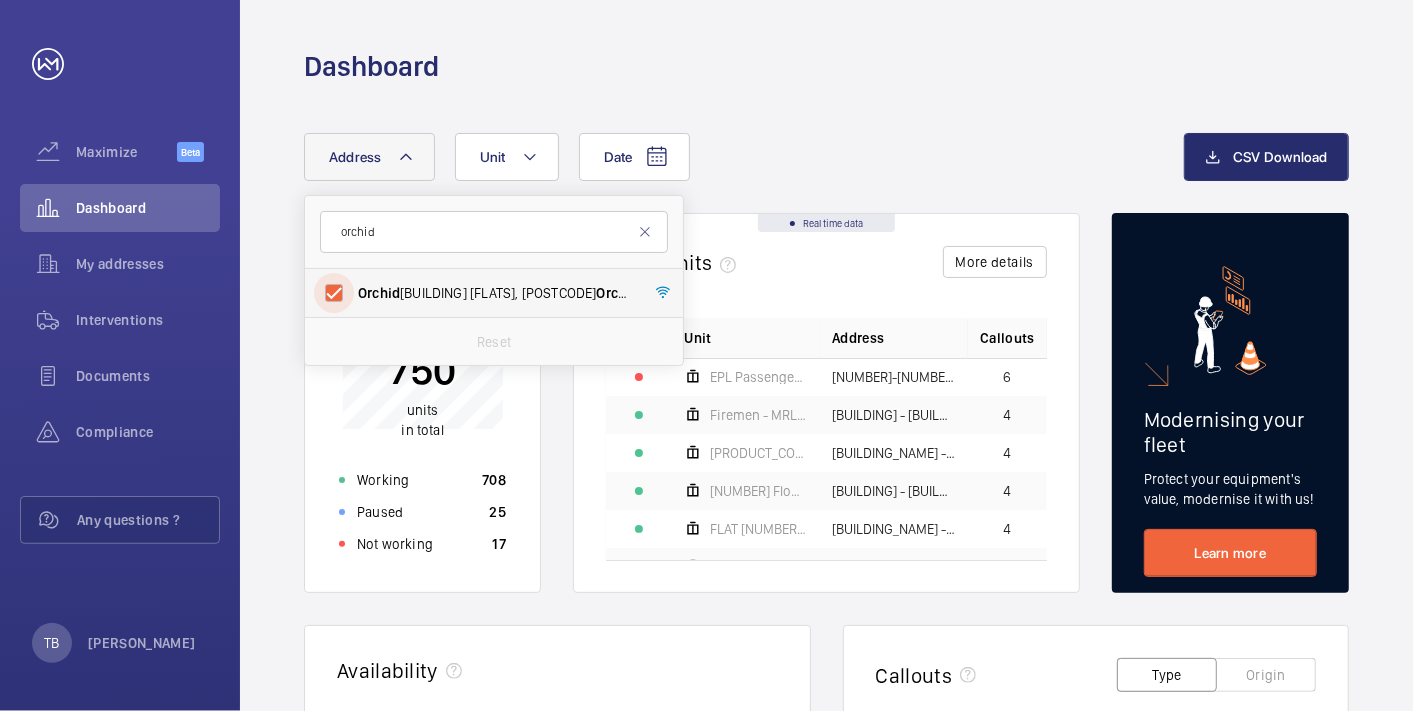 checkbox on "true" 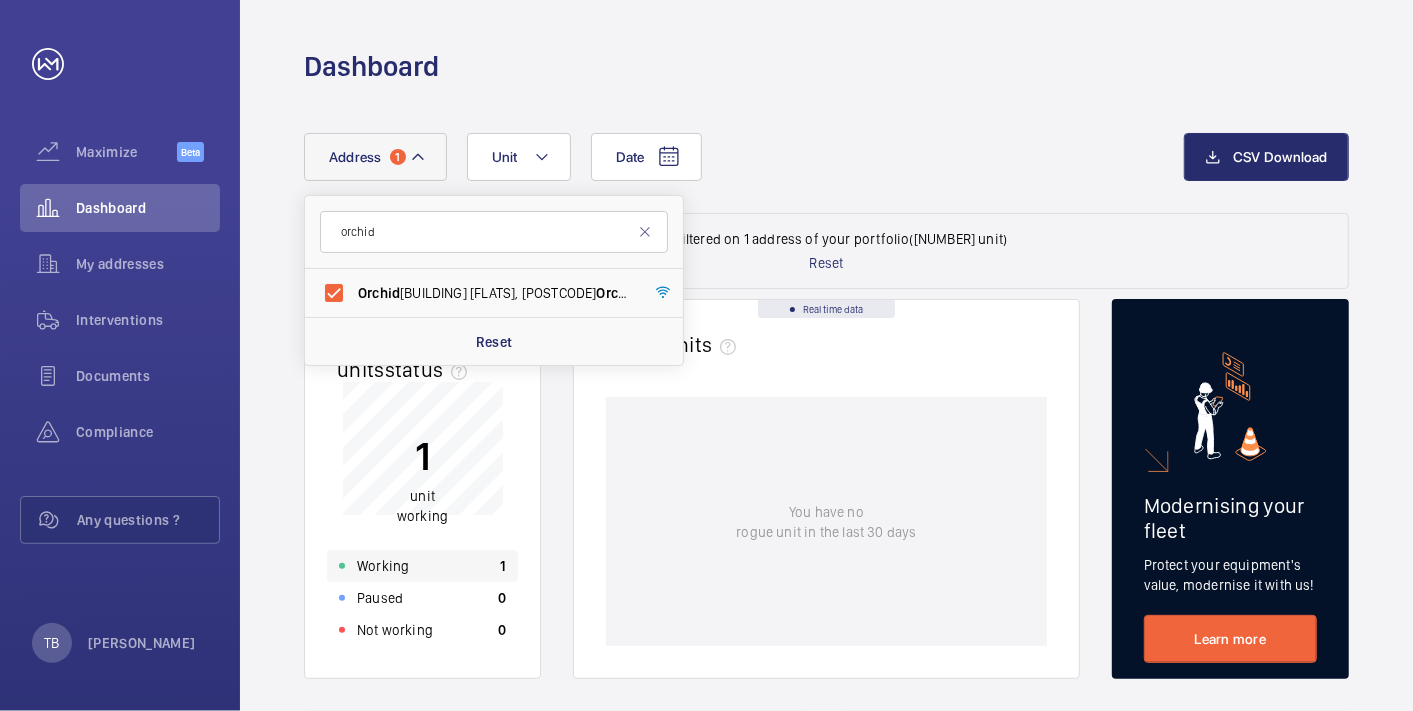 click on "Working" 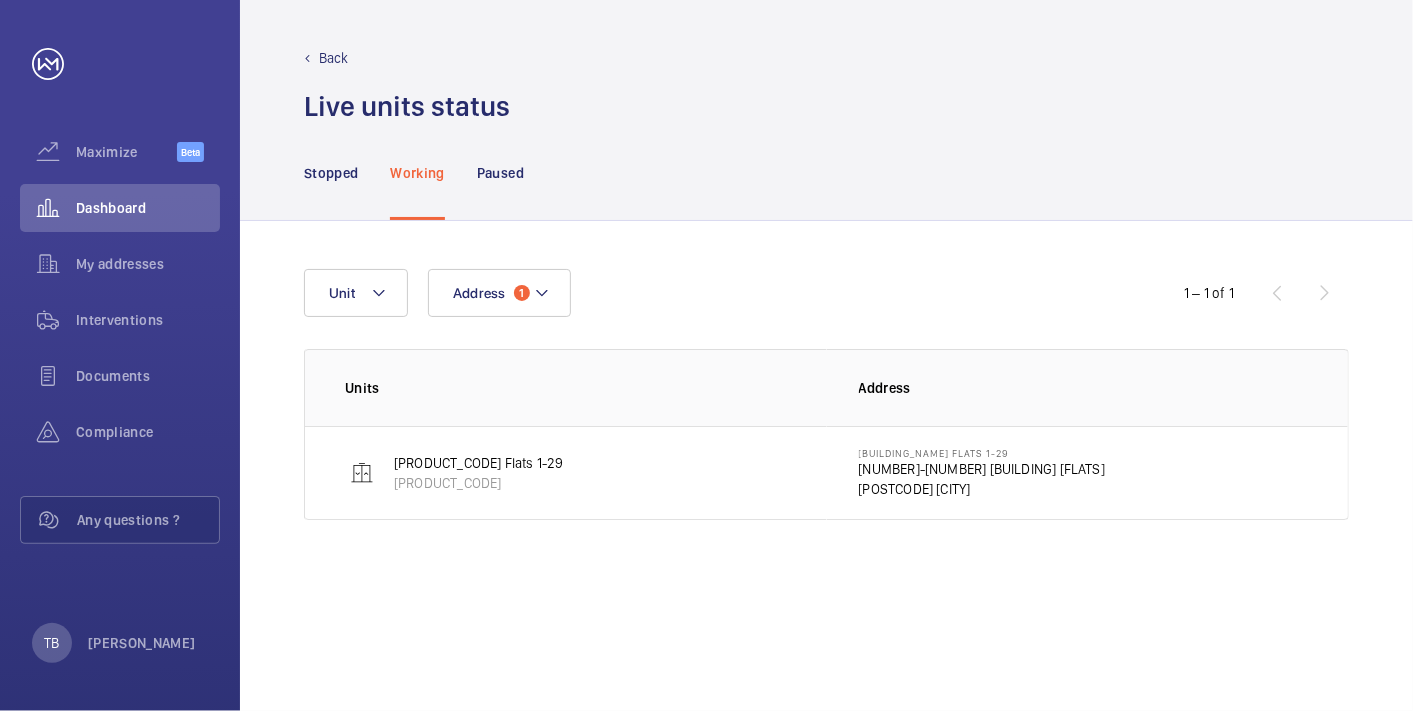 click on "[POSTCODE] [CITY]" 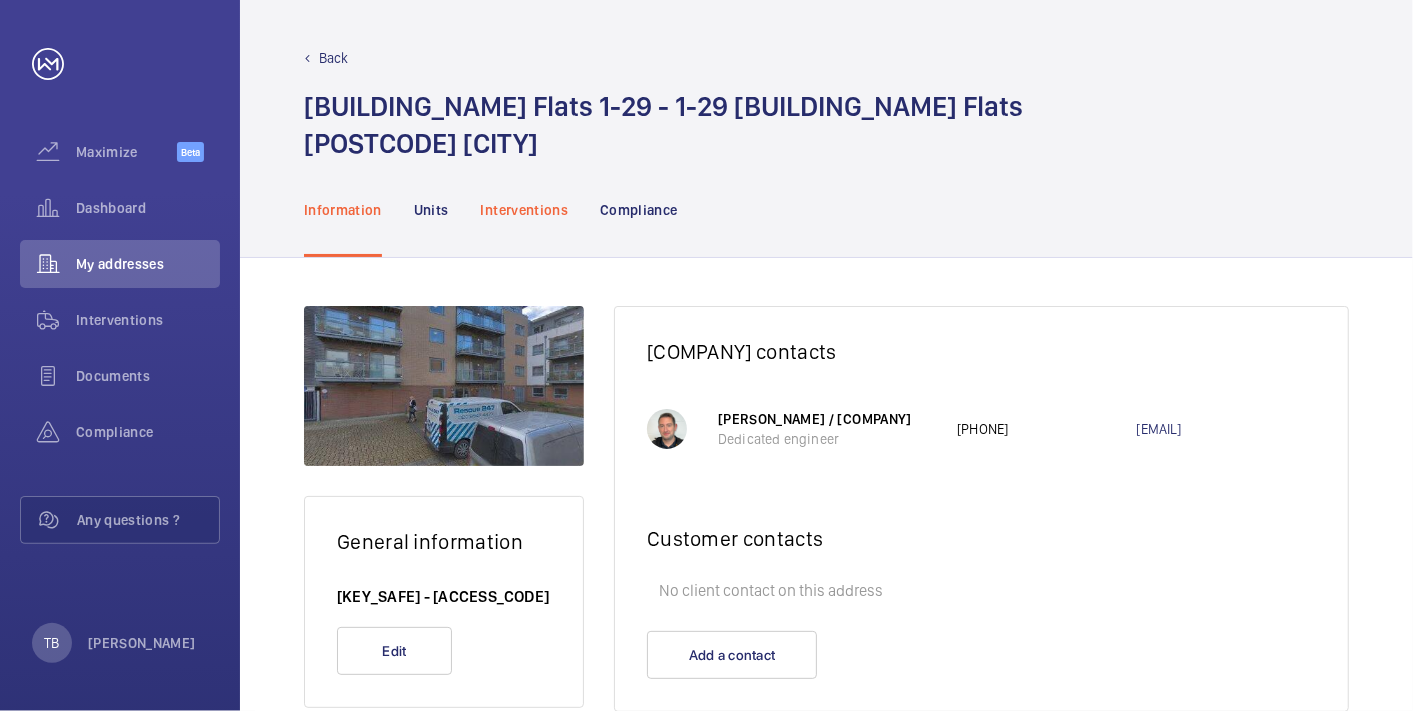 click on "Interventions" 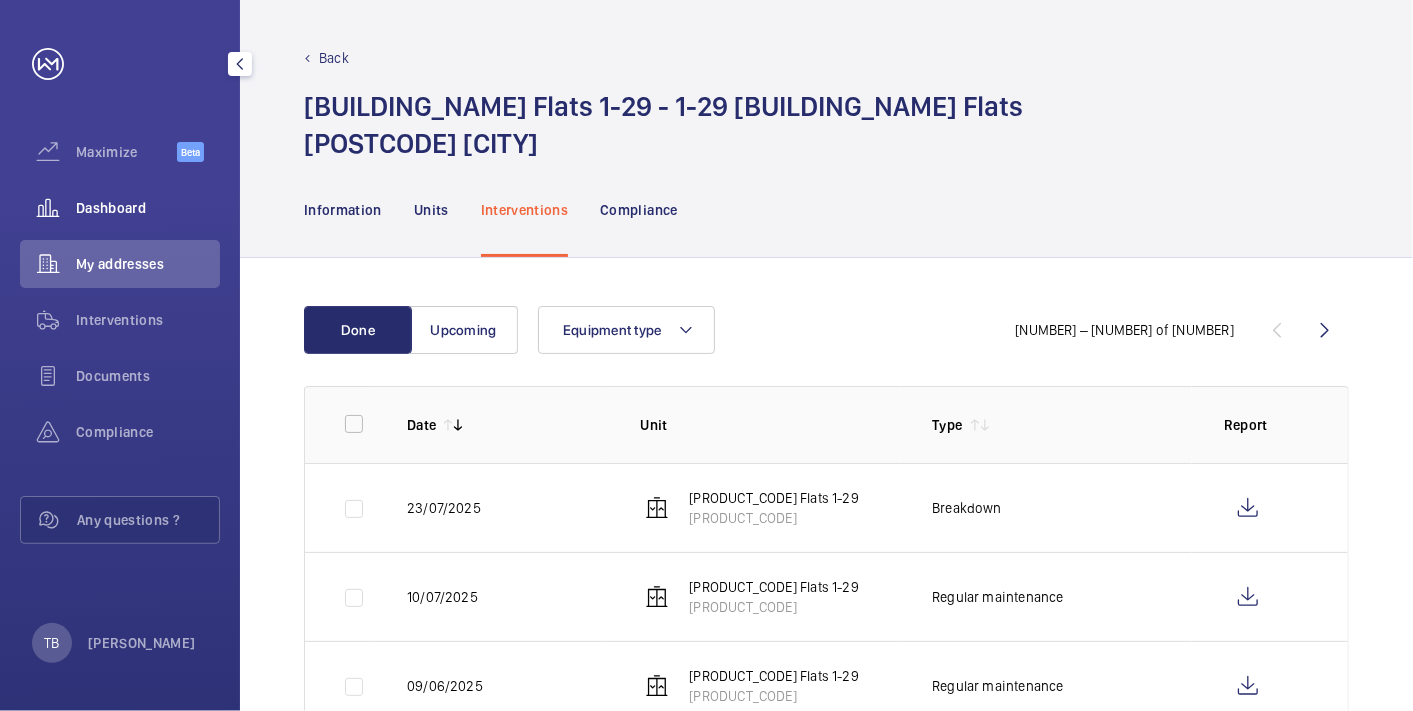 click on "Dashboard" 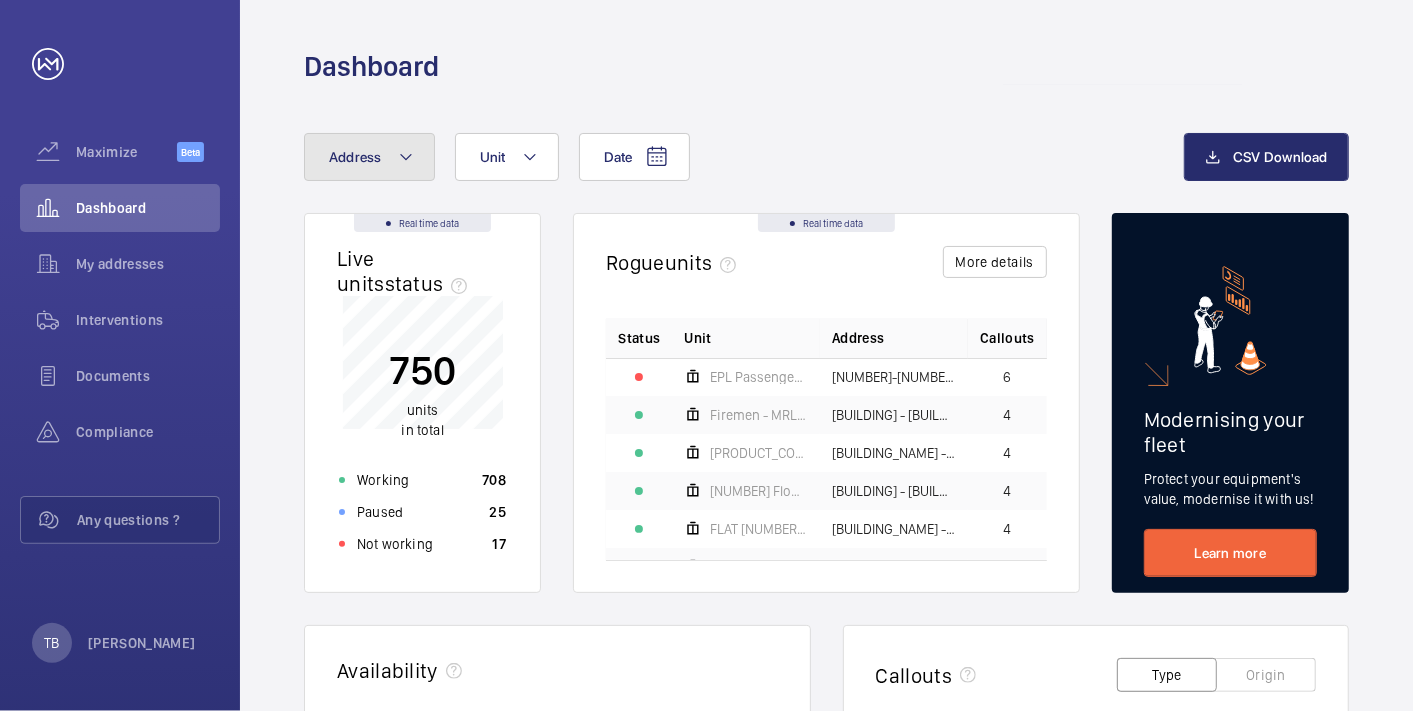 click on "Address" 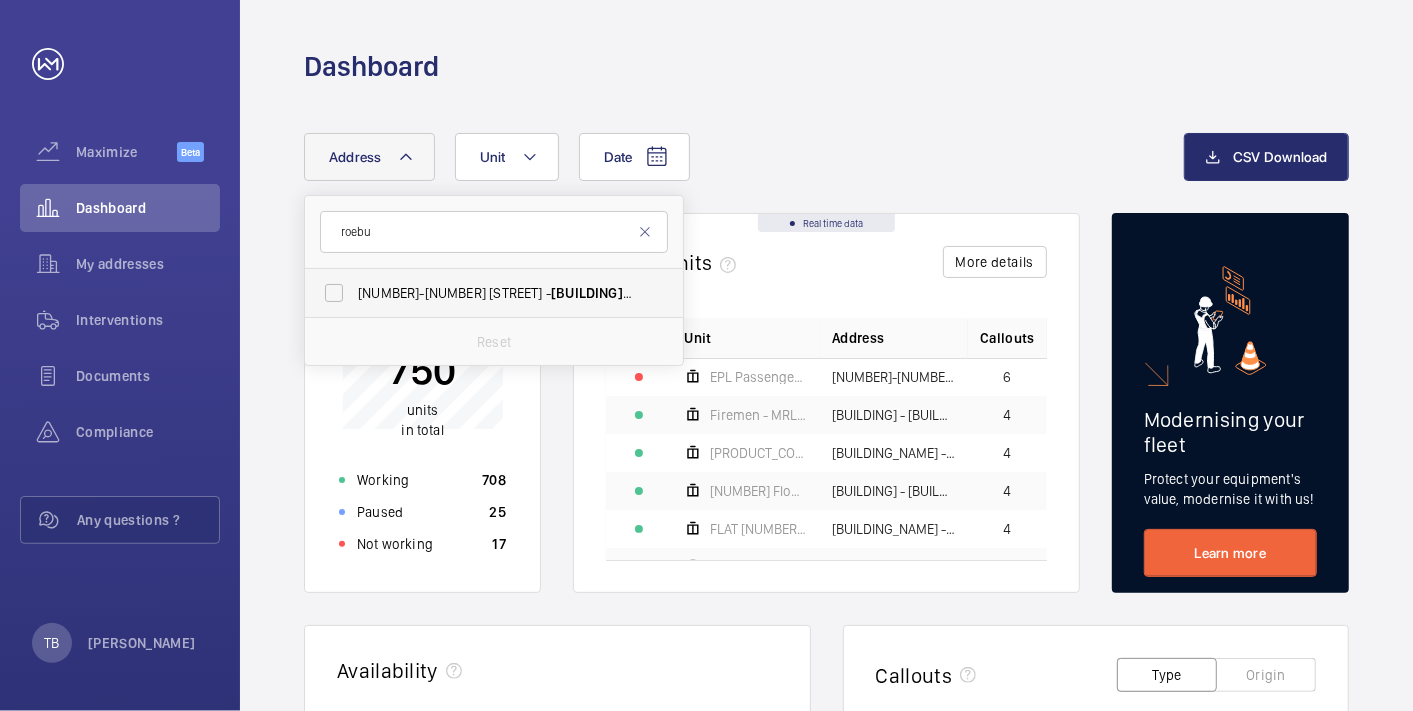 type on "roebu" 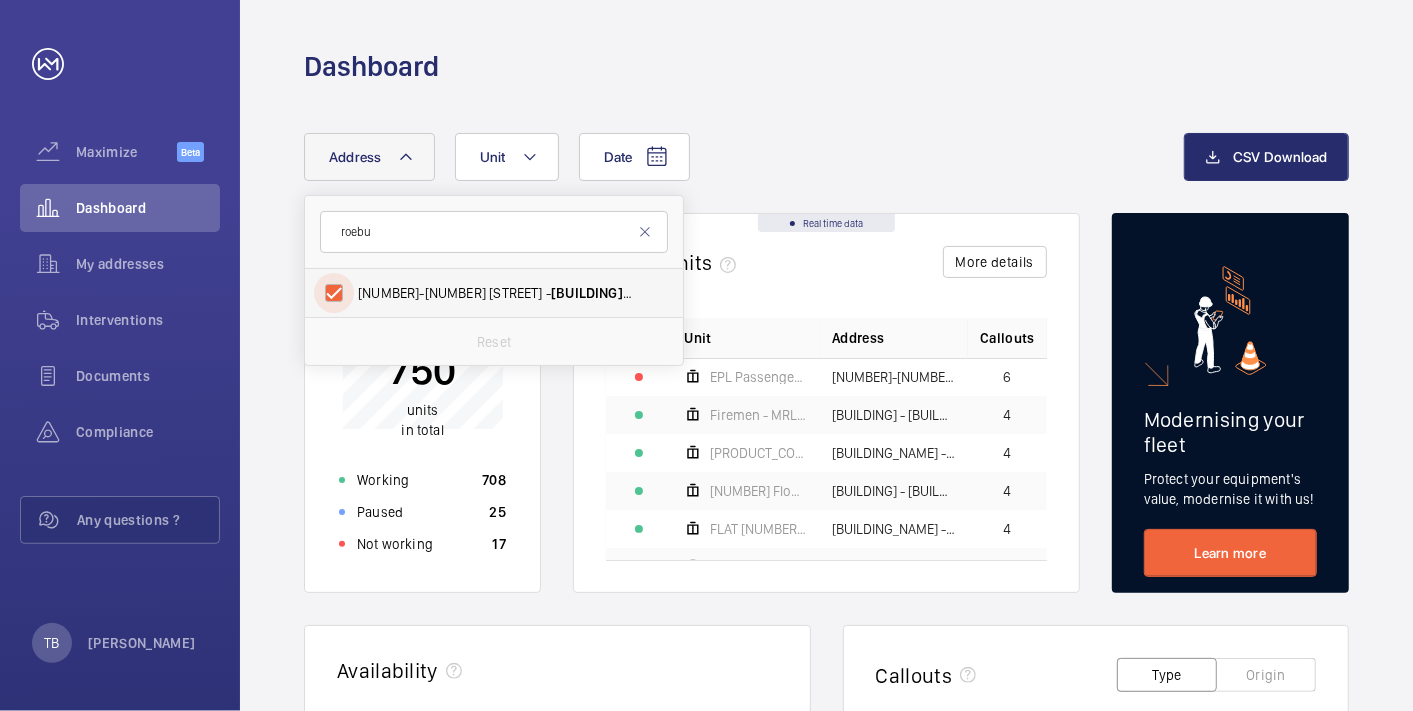 checkbox on "true" 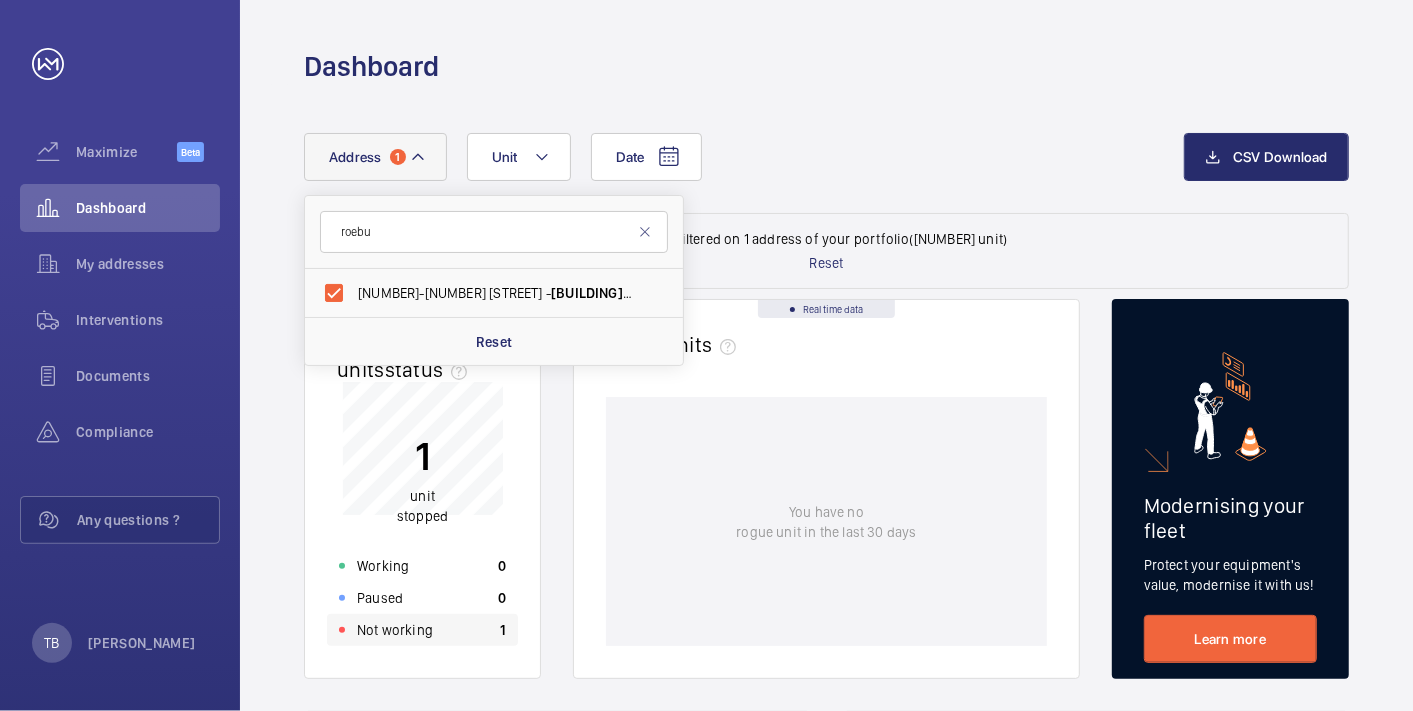 click on "Not working" 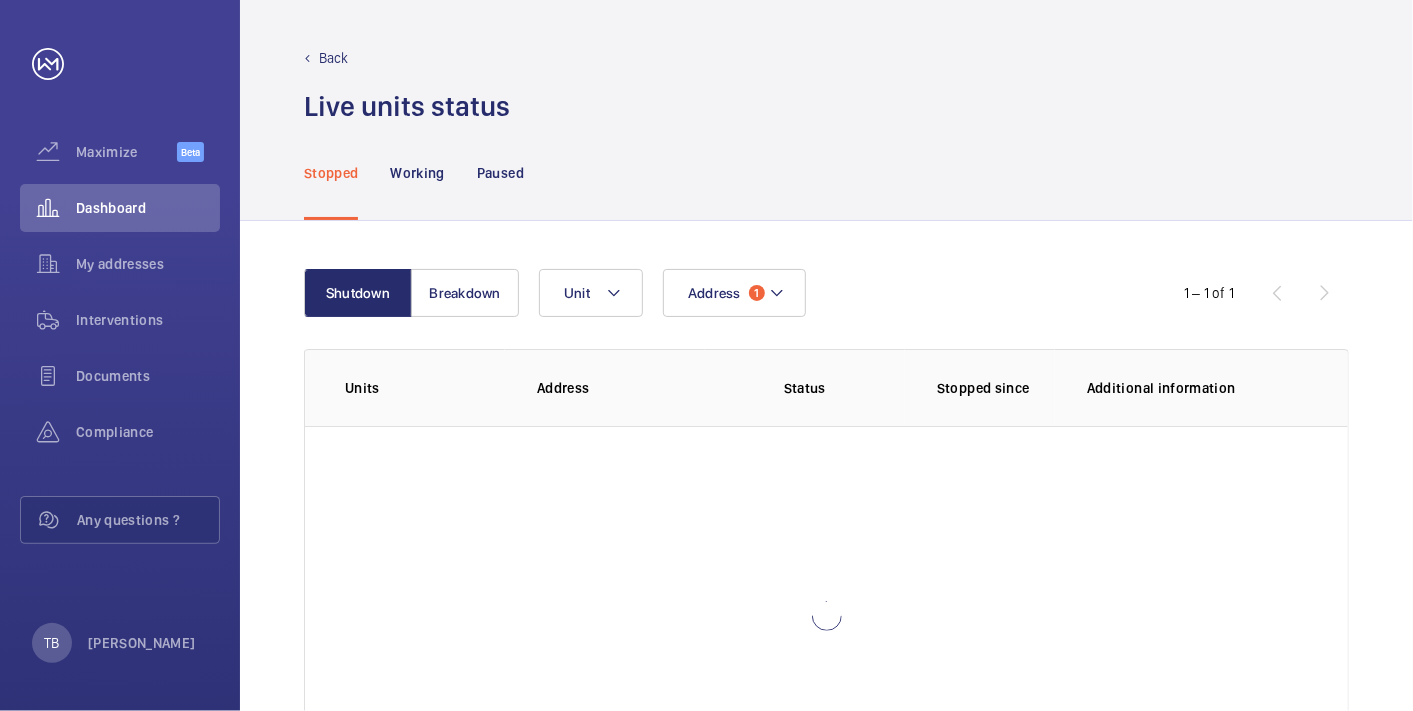 scroll, scrollTop: 142, scrollLeft: 0, axis: vertical 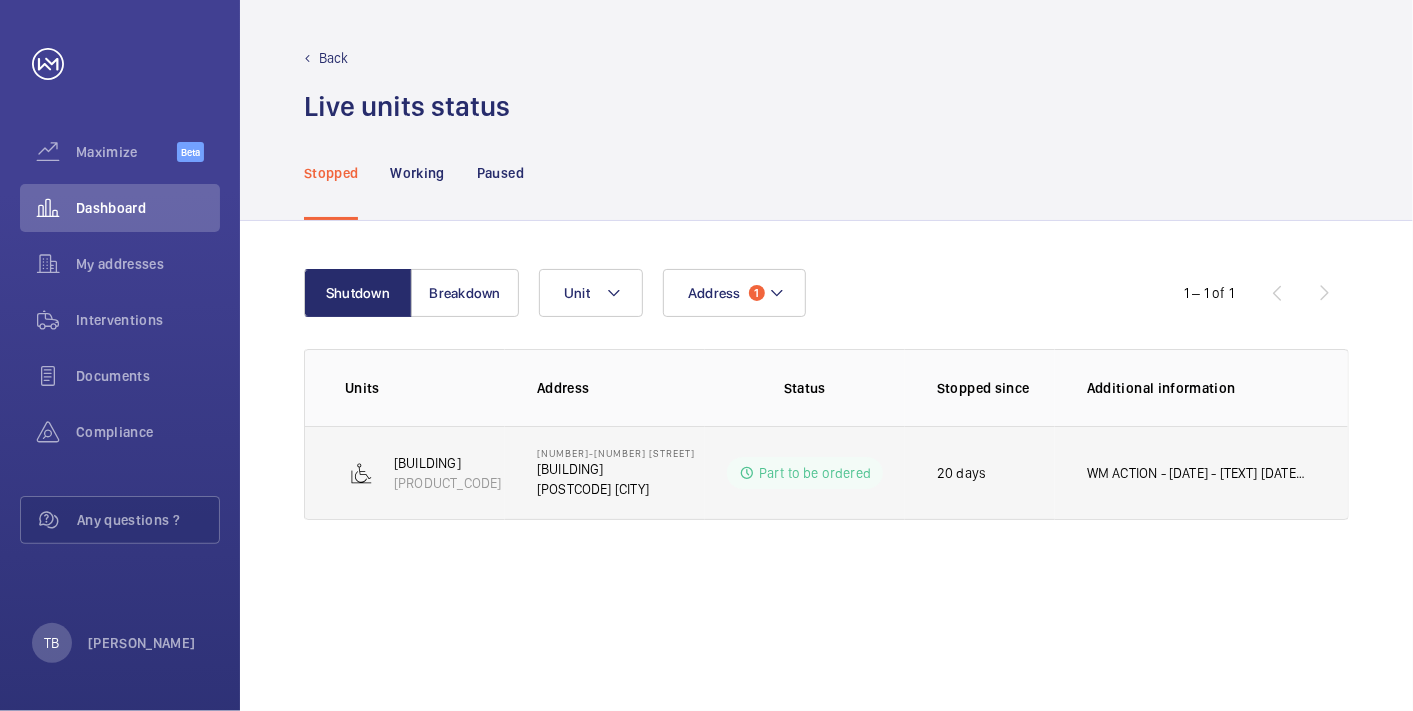 click on "WM ACTION - [DATE] - [TEXT]
[DATE] - [TEXT]
[DATE] - [TEXT]
[DATE] - [TEXT]
[DATE] - [TEXT]
[DATE] - [TEXT]" 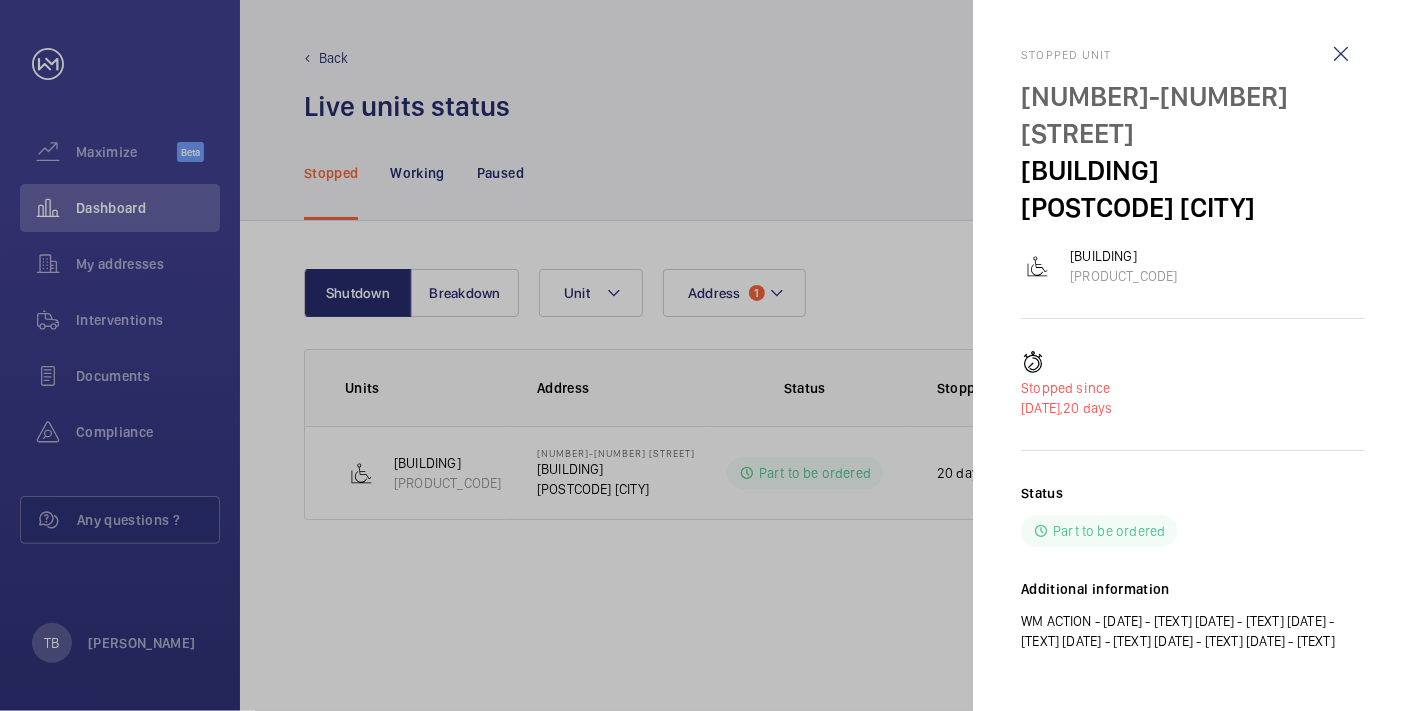 click 